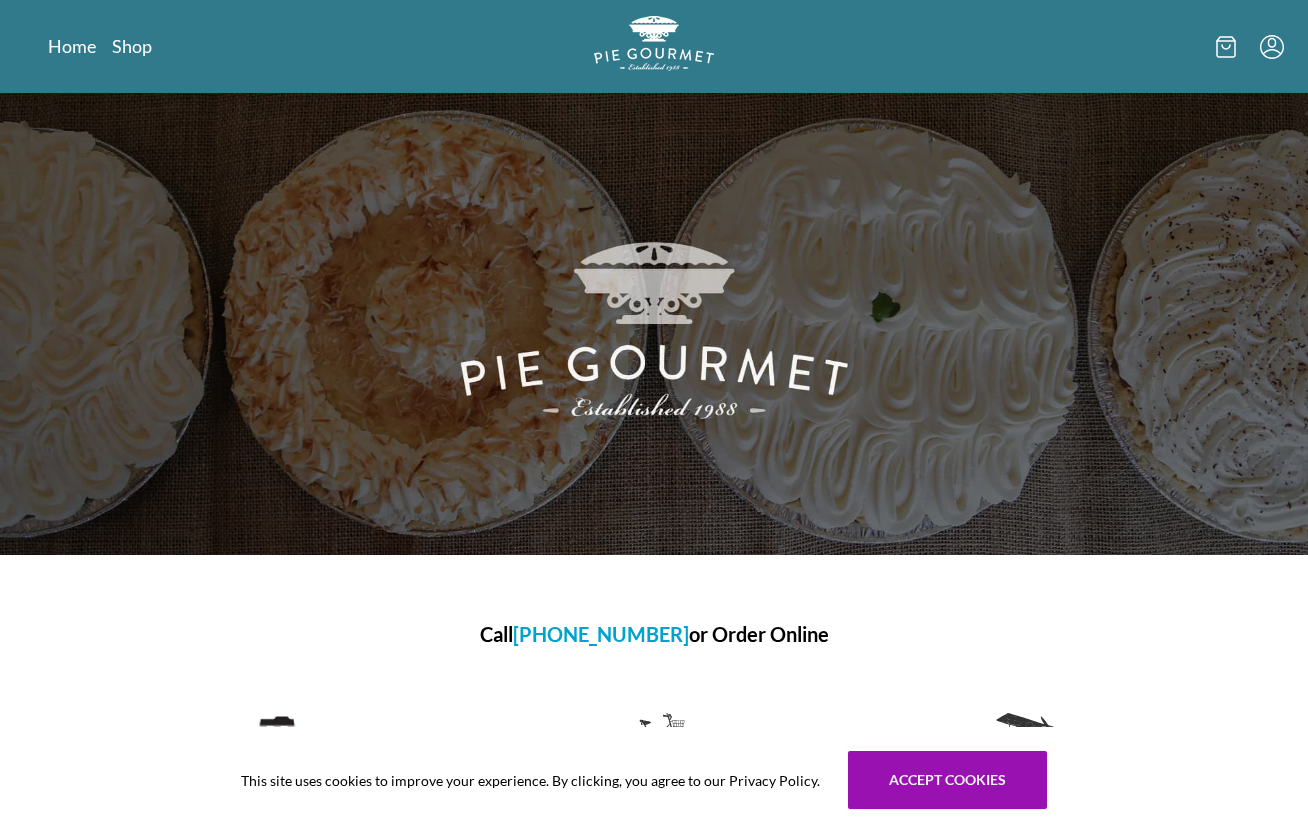 scroll, scrollTop: 0, scrollLeft: 0, axis: both 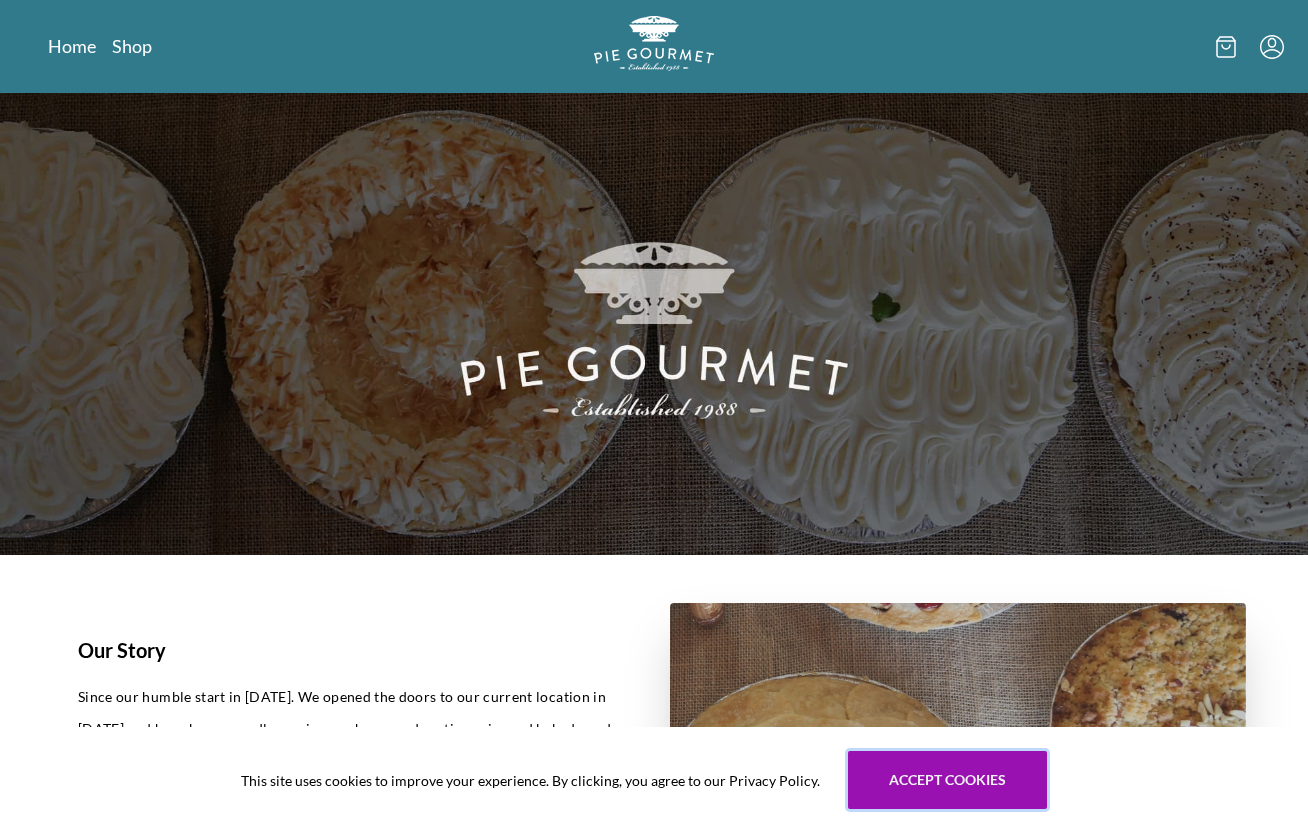 click on "Accept cookies" at bounding box center [947, 780] 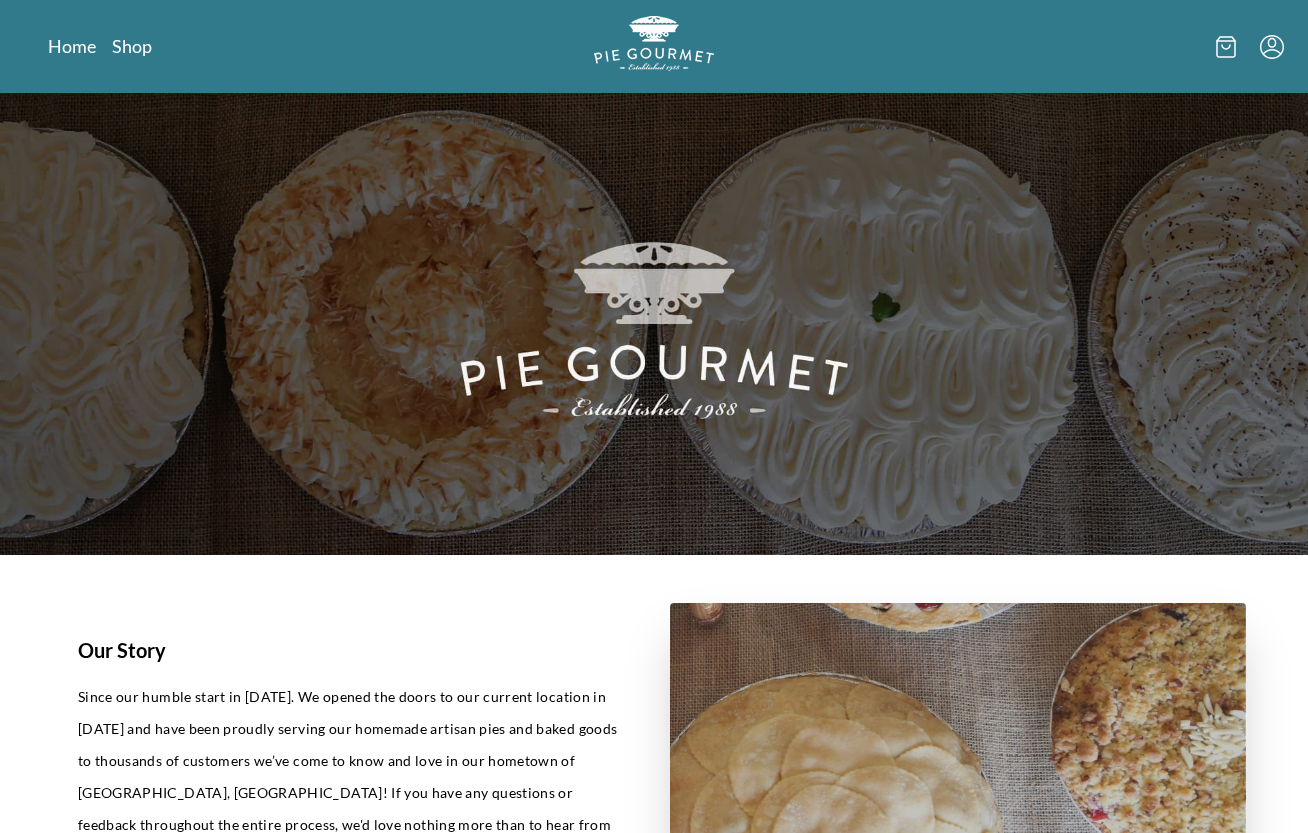 click 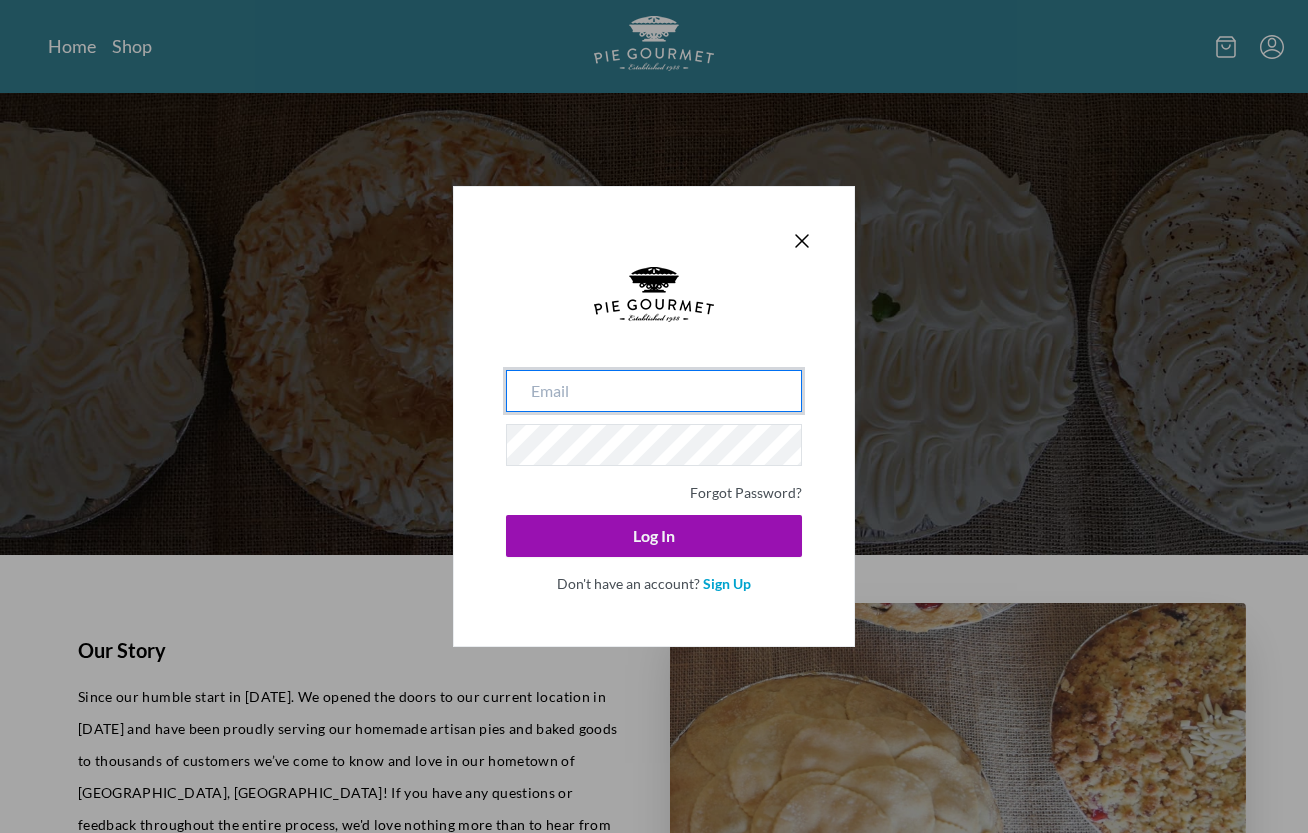click at bounding box center (654, 391) 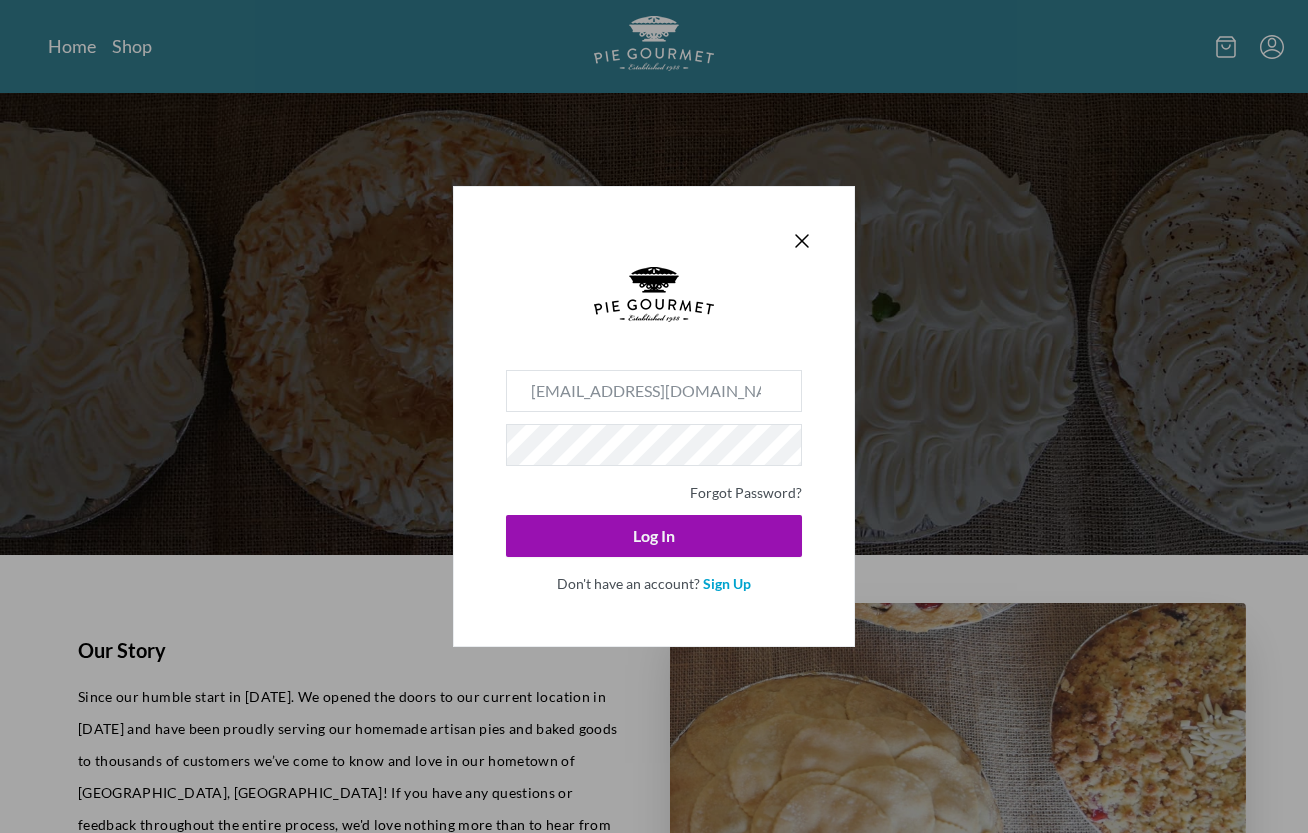 click on "Log In" 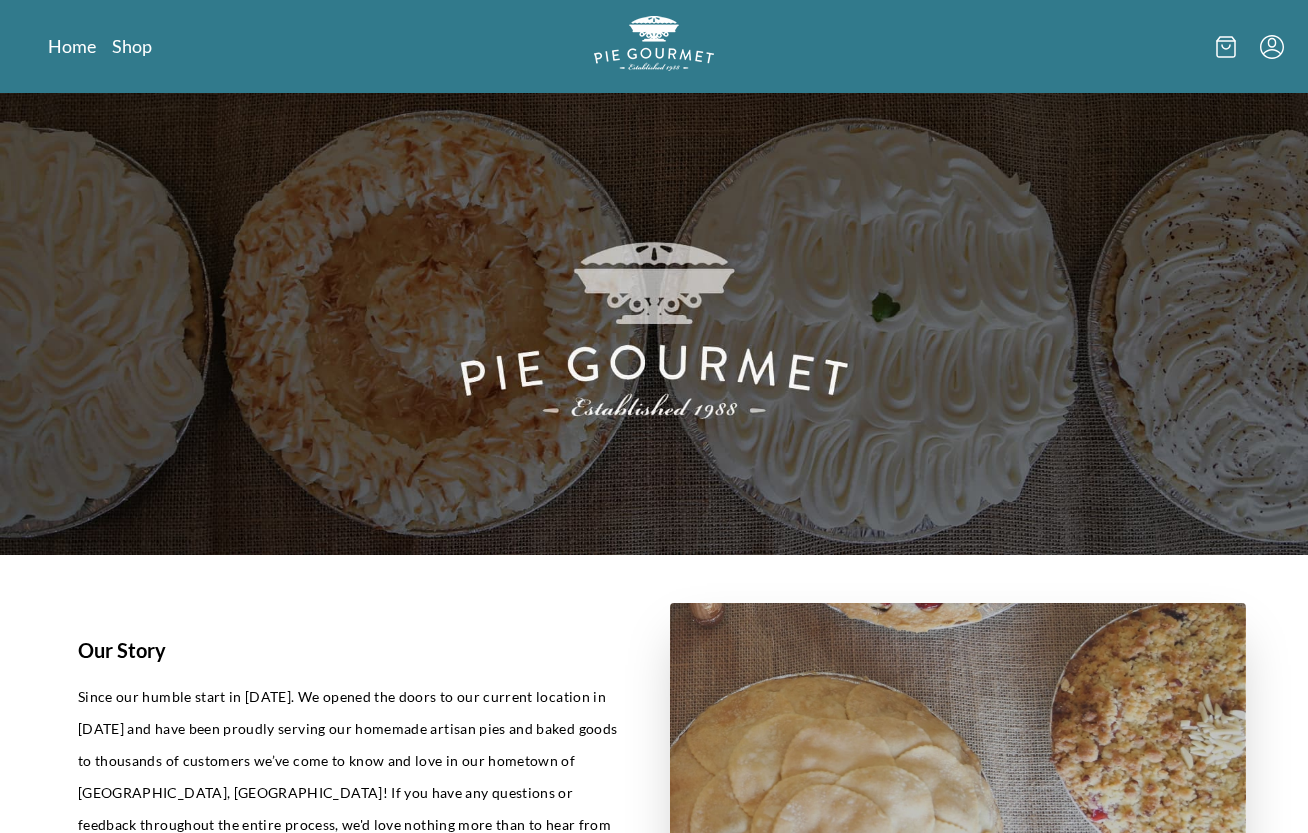click 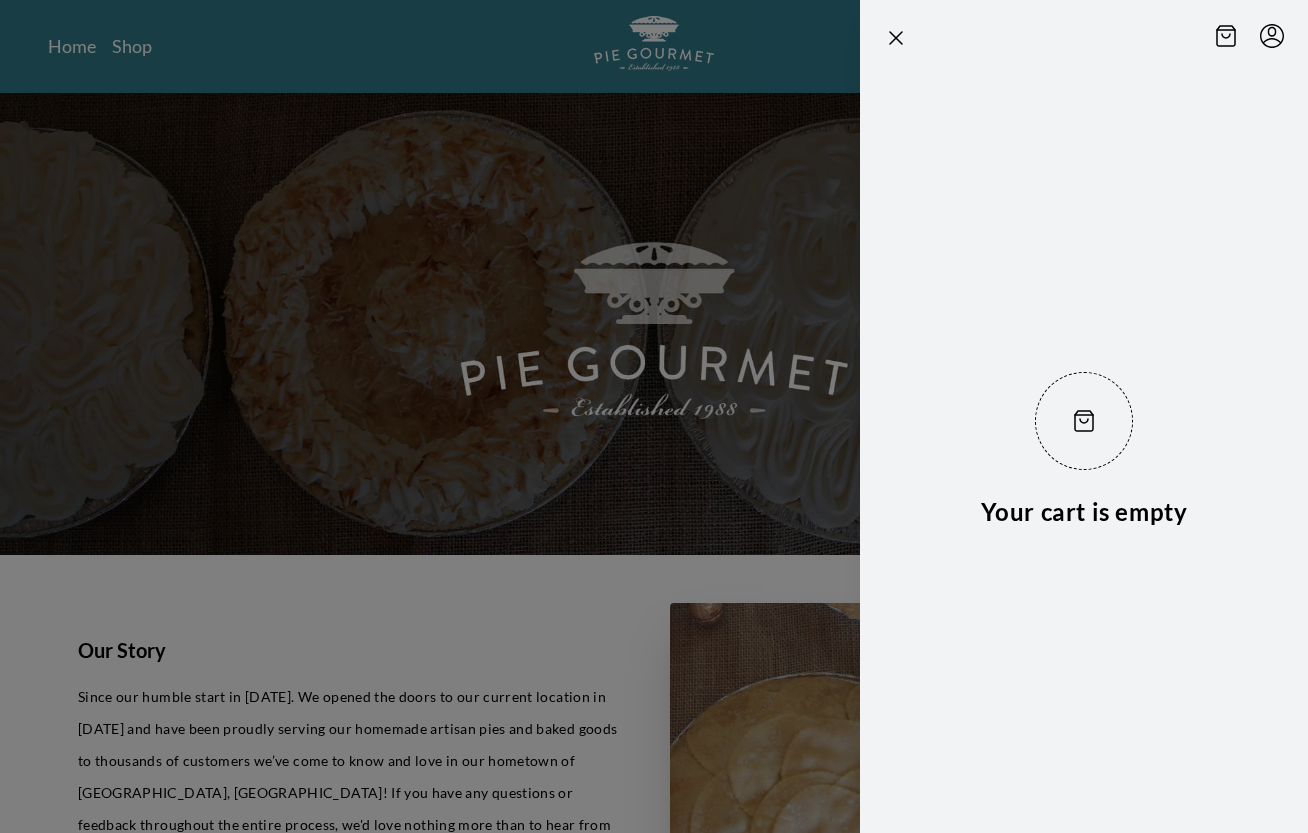 click at bounding box center (1084, 34) 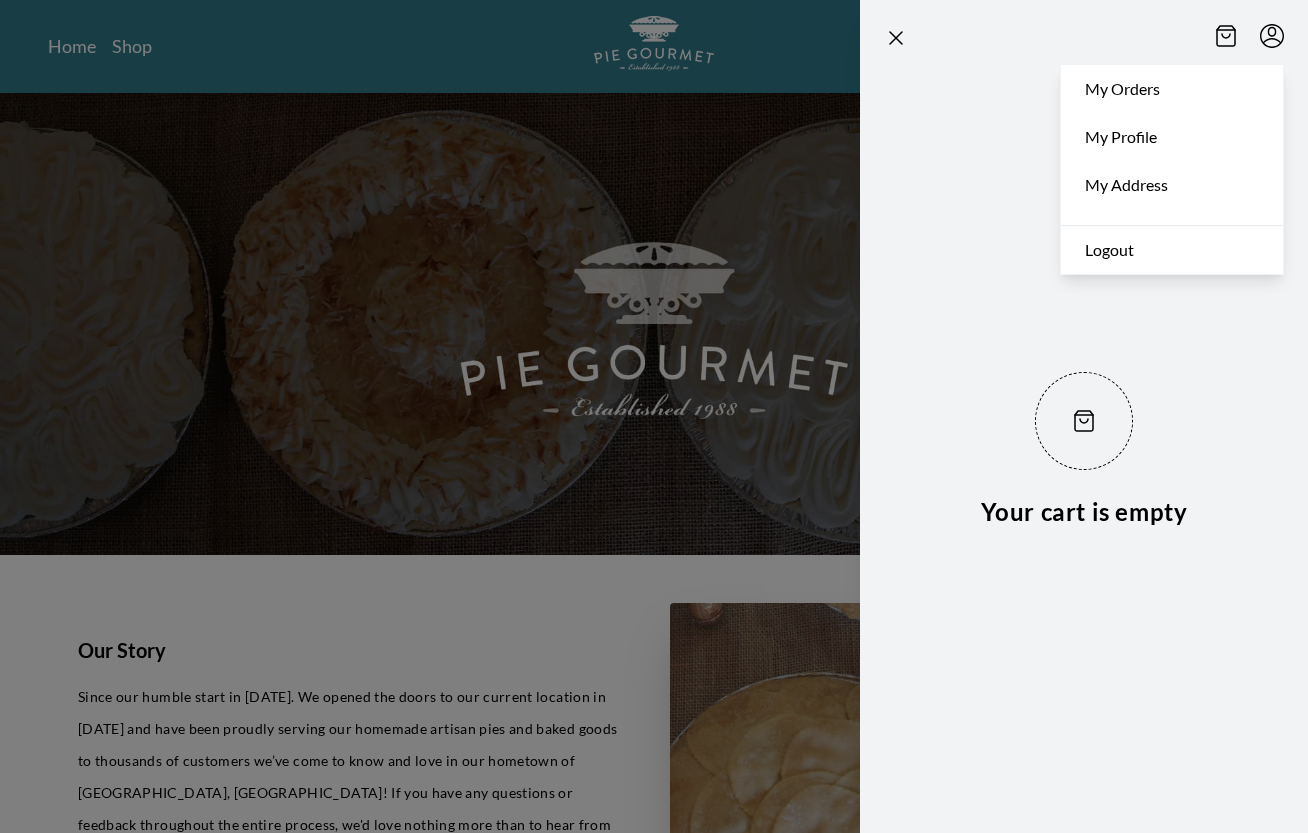 click on "My Orders" at bounding box center [1172, 89] 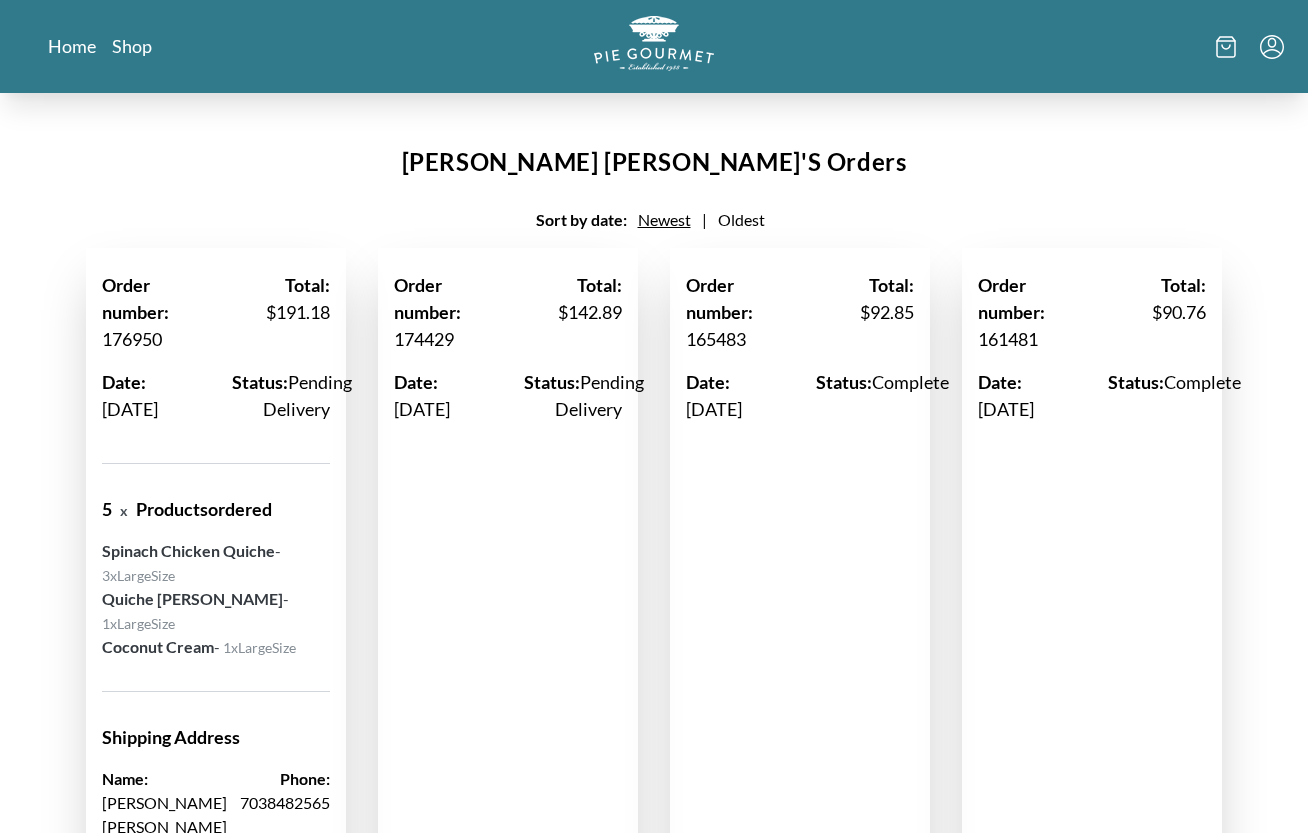 scroll, scrollTop: 0, scrollLeft: 0, axis: both 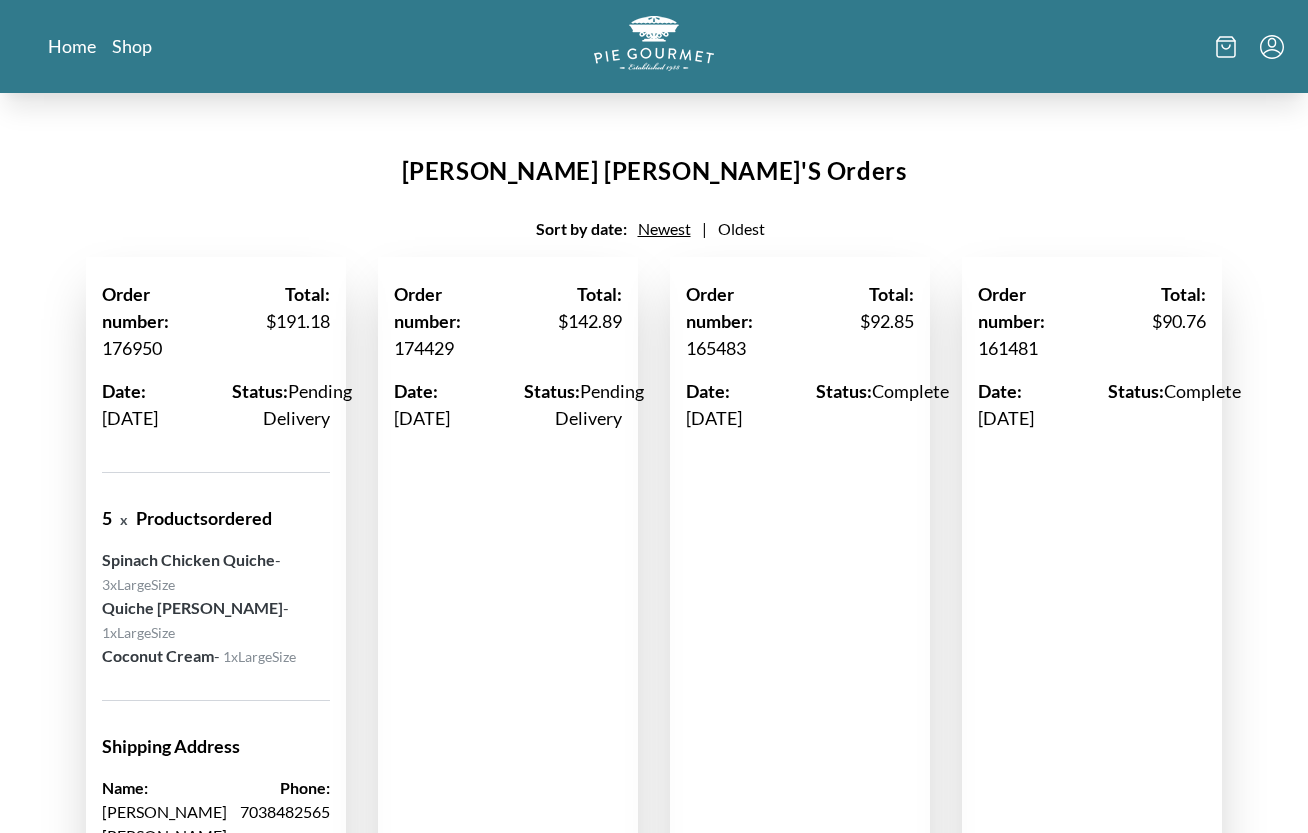 click on "Shop" at bounding box center (132, 46) 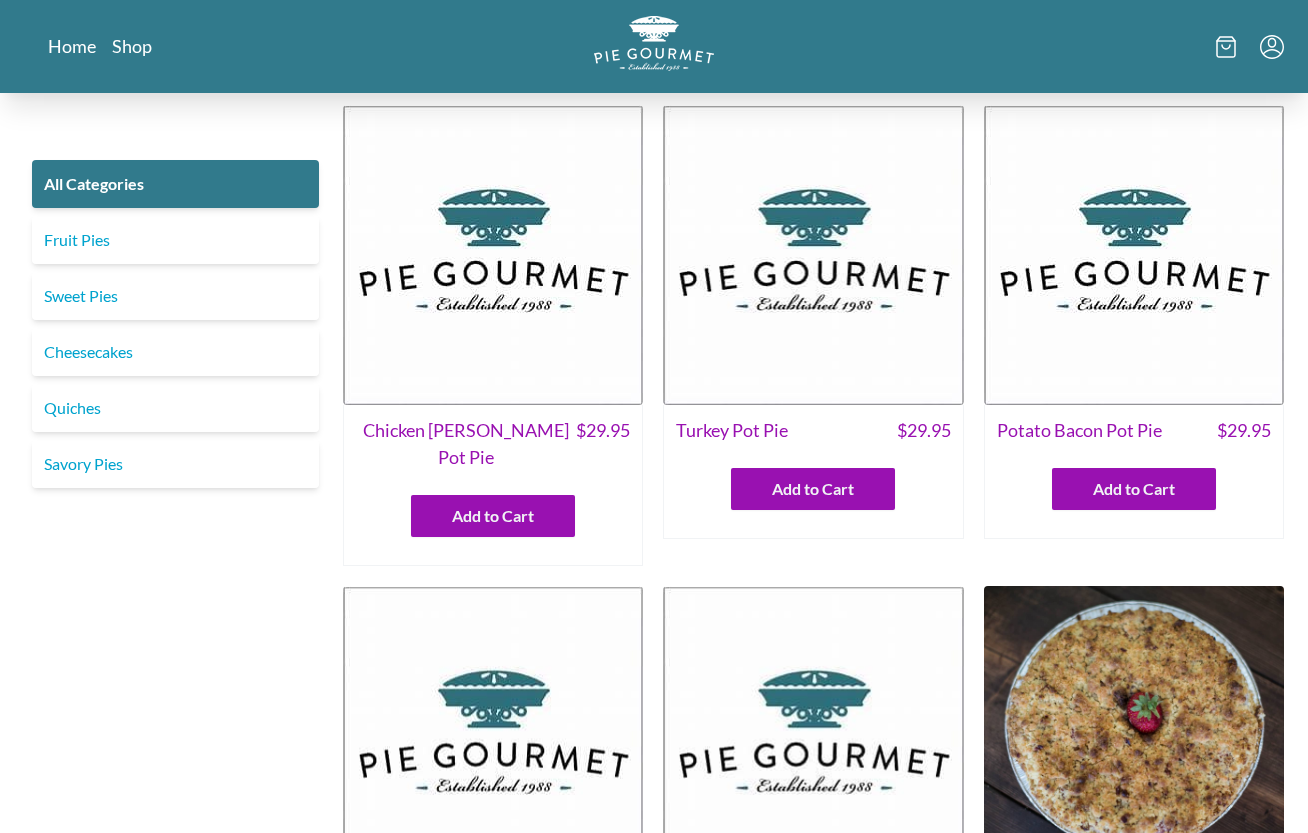 click on "Quiches" at bounding box center [175, 408] 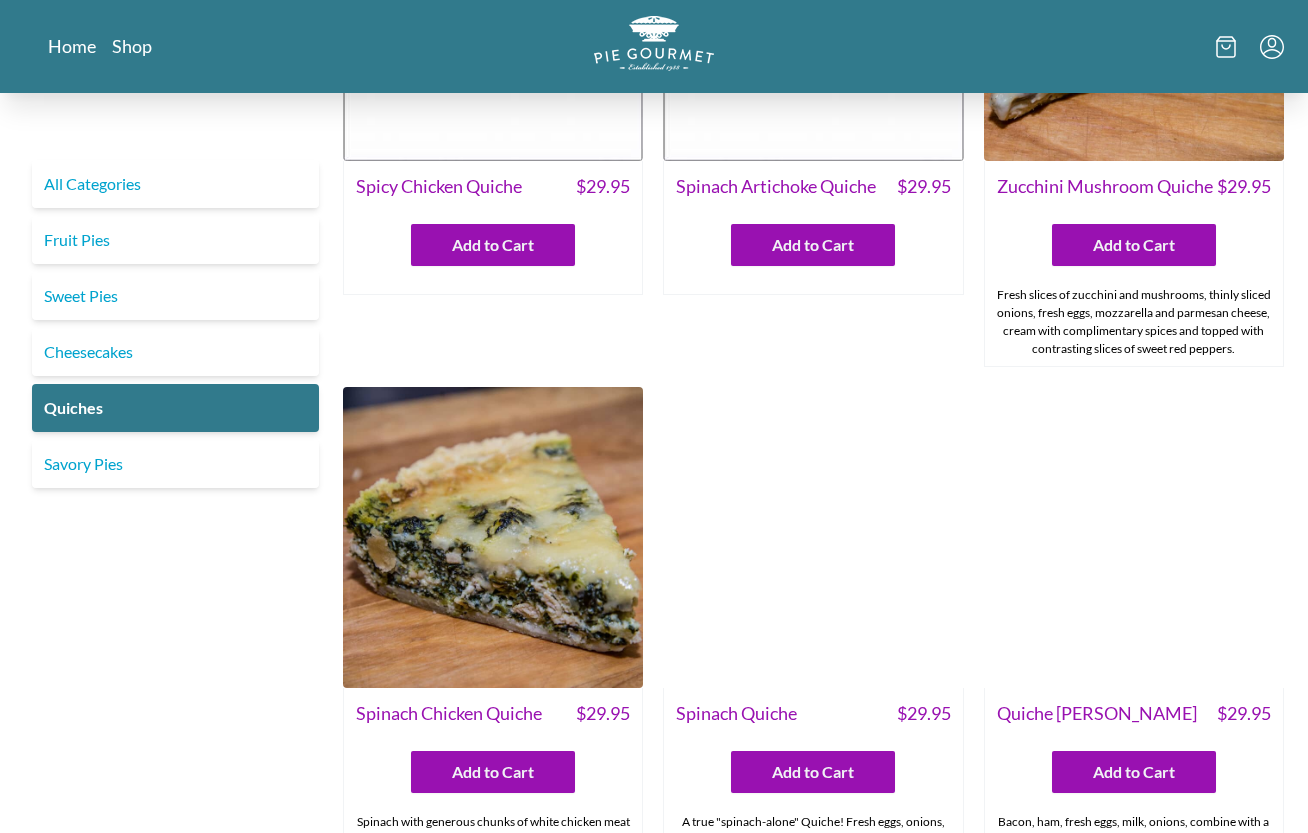 scroll, scrollTop: 257, scrollLeft: 0, axis: vertical 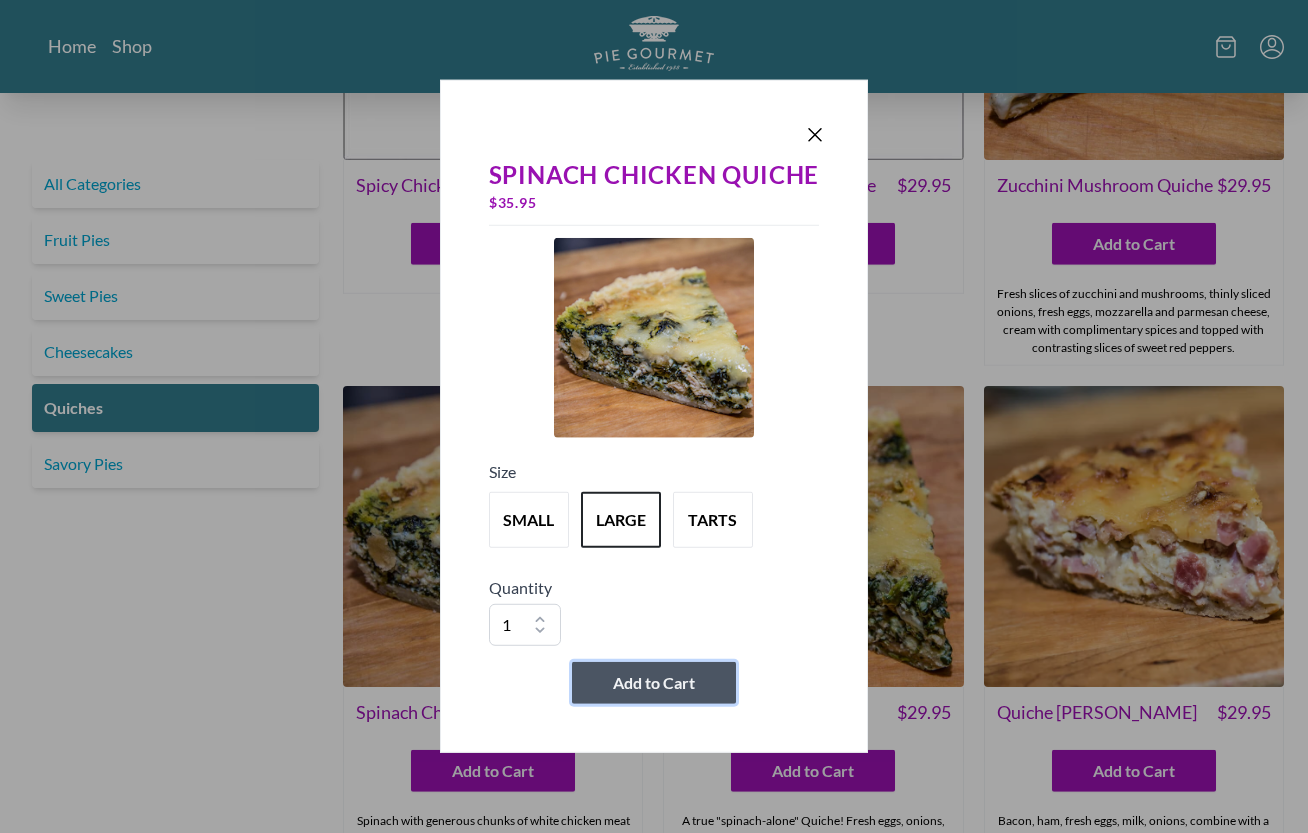 click on "Add to Cart" at bounding box center [654, 683] 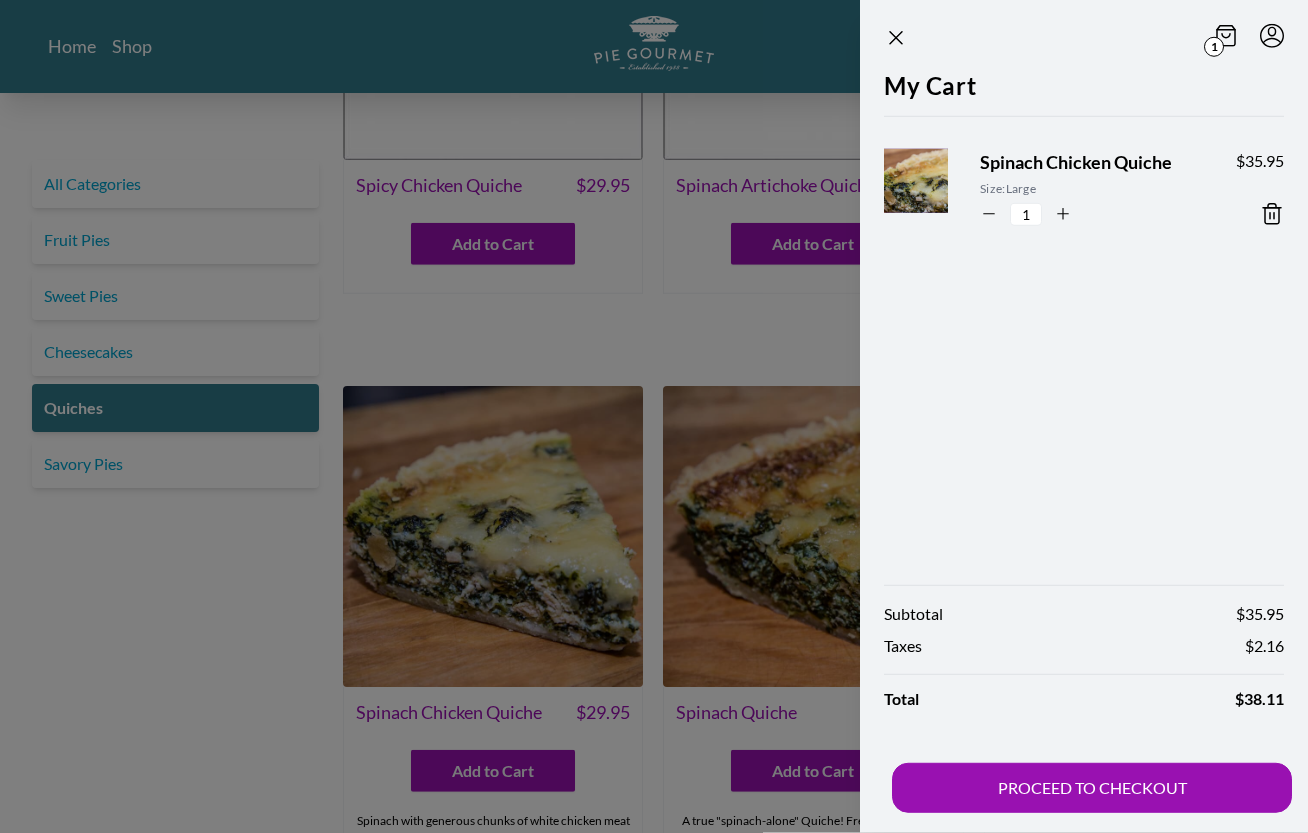 click on "1" at bounding box center [1084, 38] 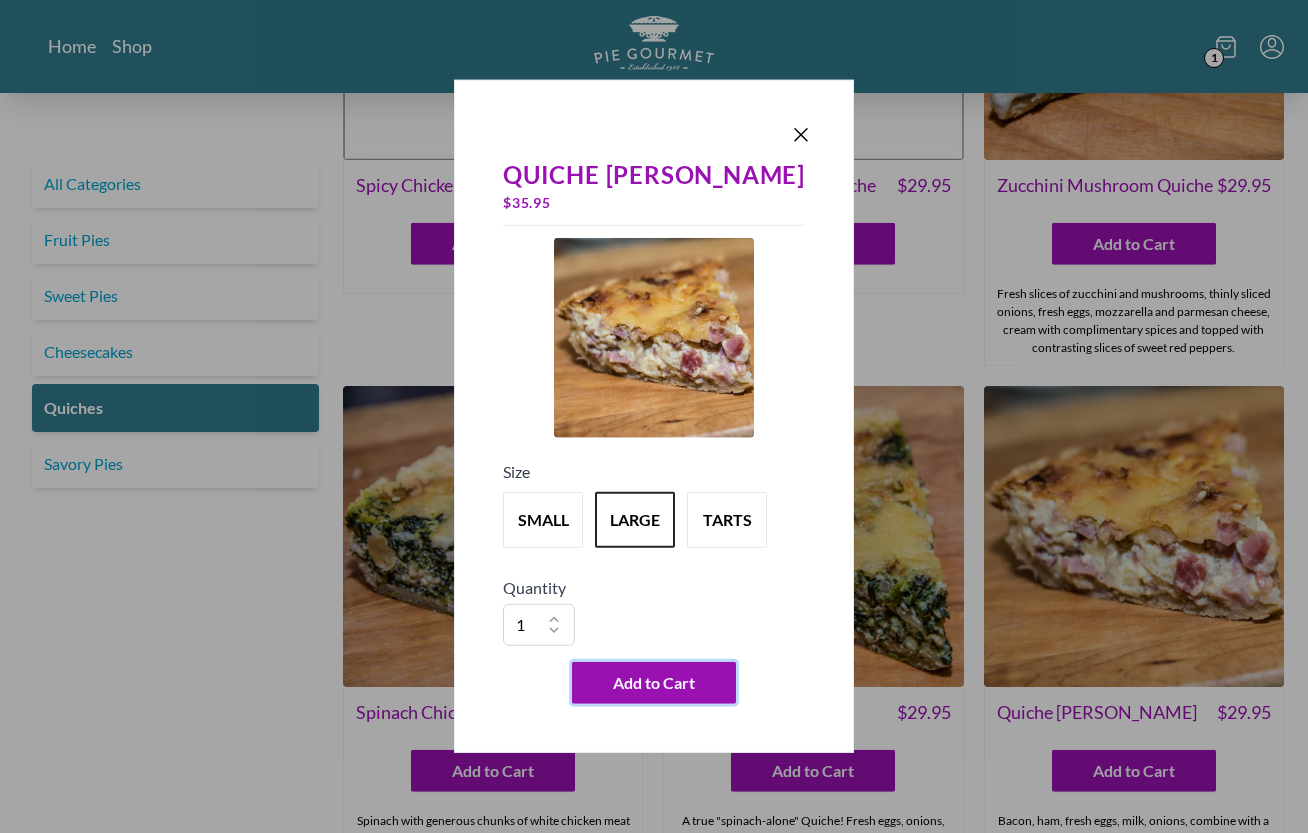 click on "Add to Cart" at bounding box center (654, 683) 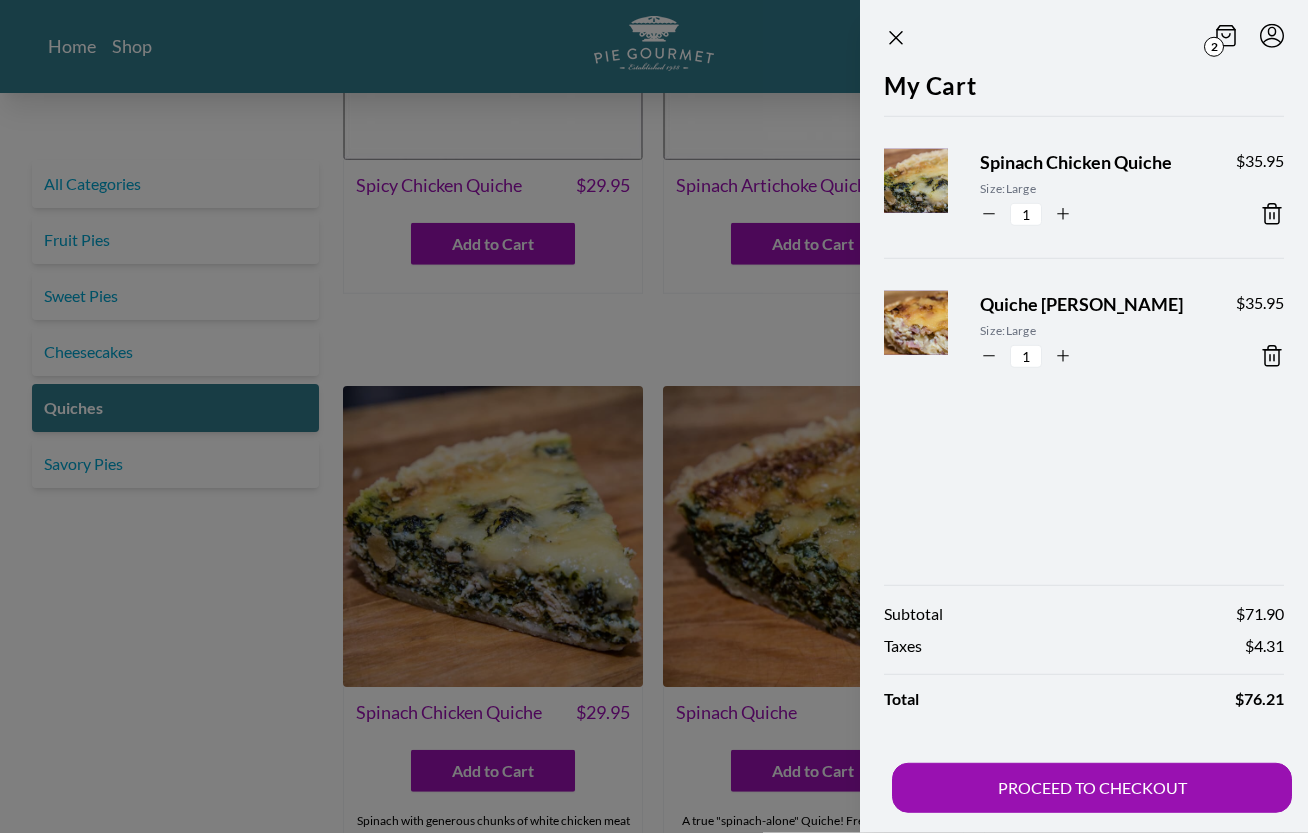 click 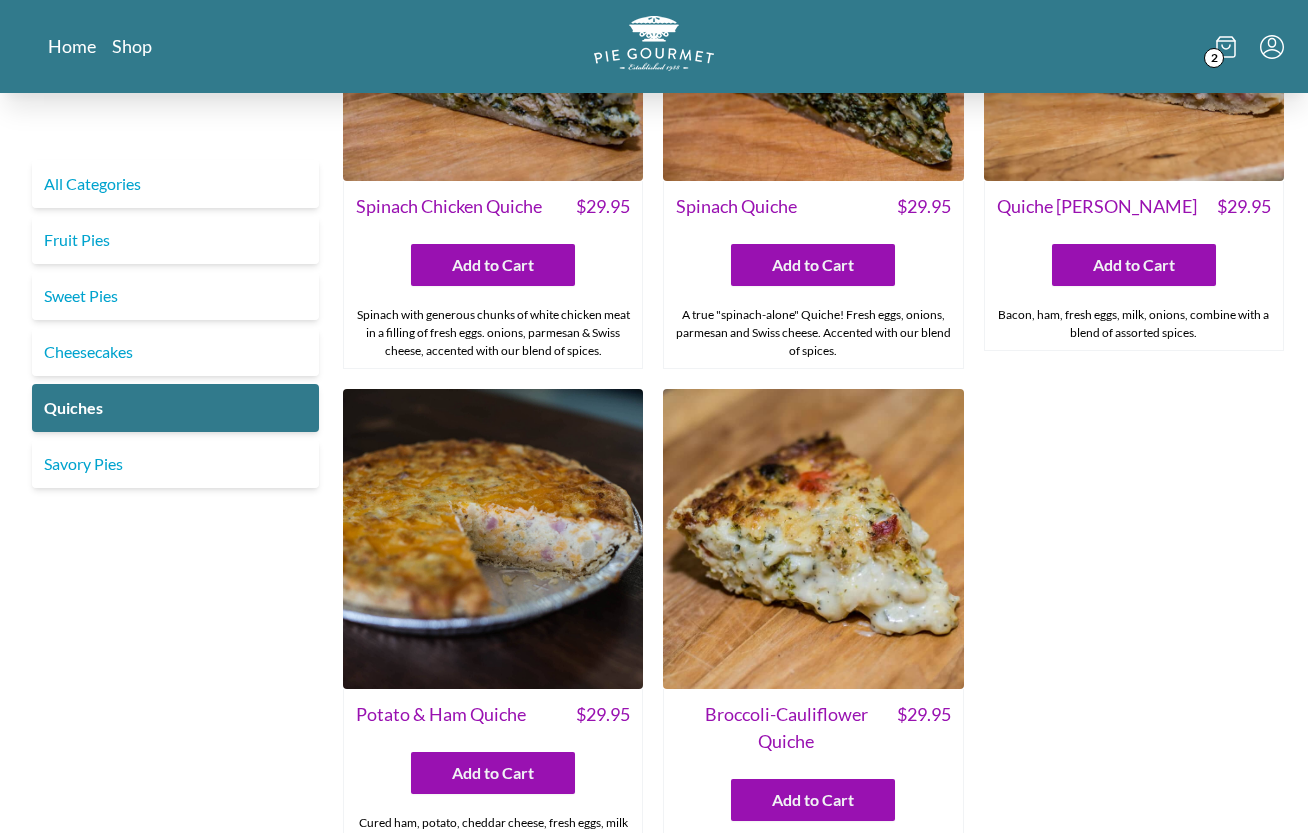 scroll, scrollTop: 765, scrollLeft: 0, axis: vertical 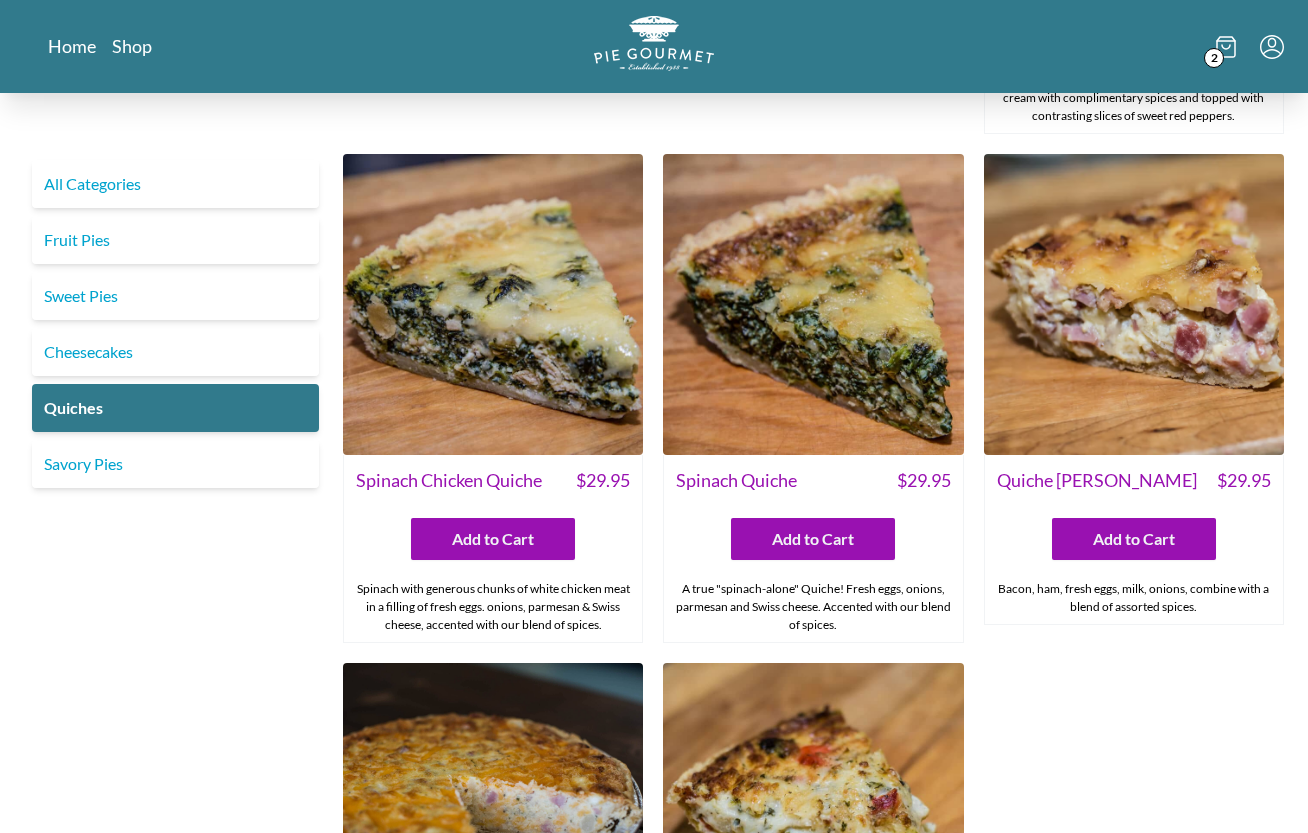 click on "Sweet Pies" at bounding box center (175, 296) 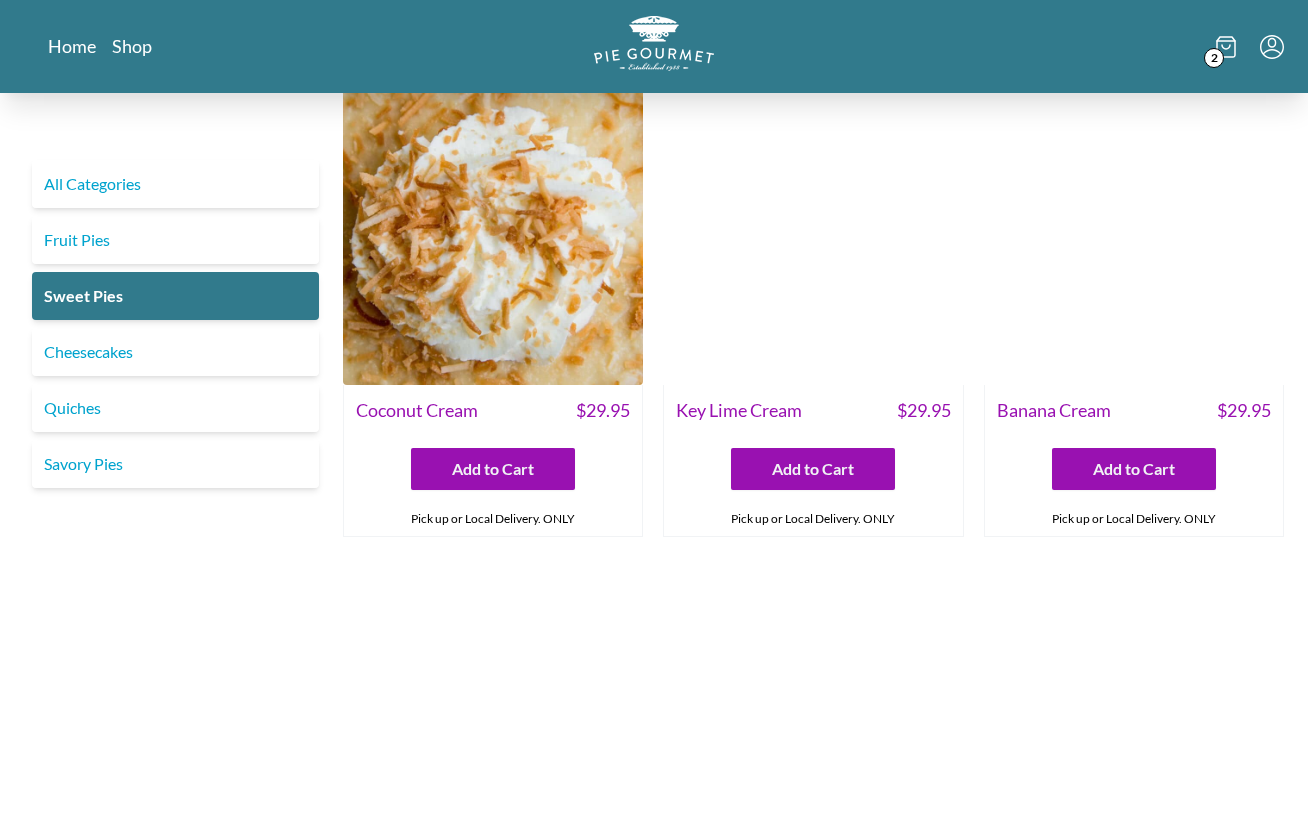 scroll, scrollTop: 0, scrollLeft: 0, axis: both 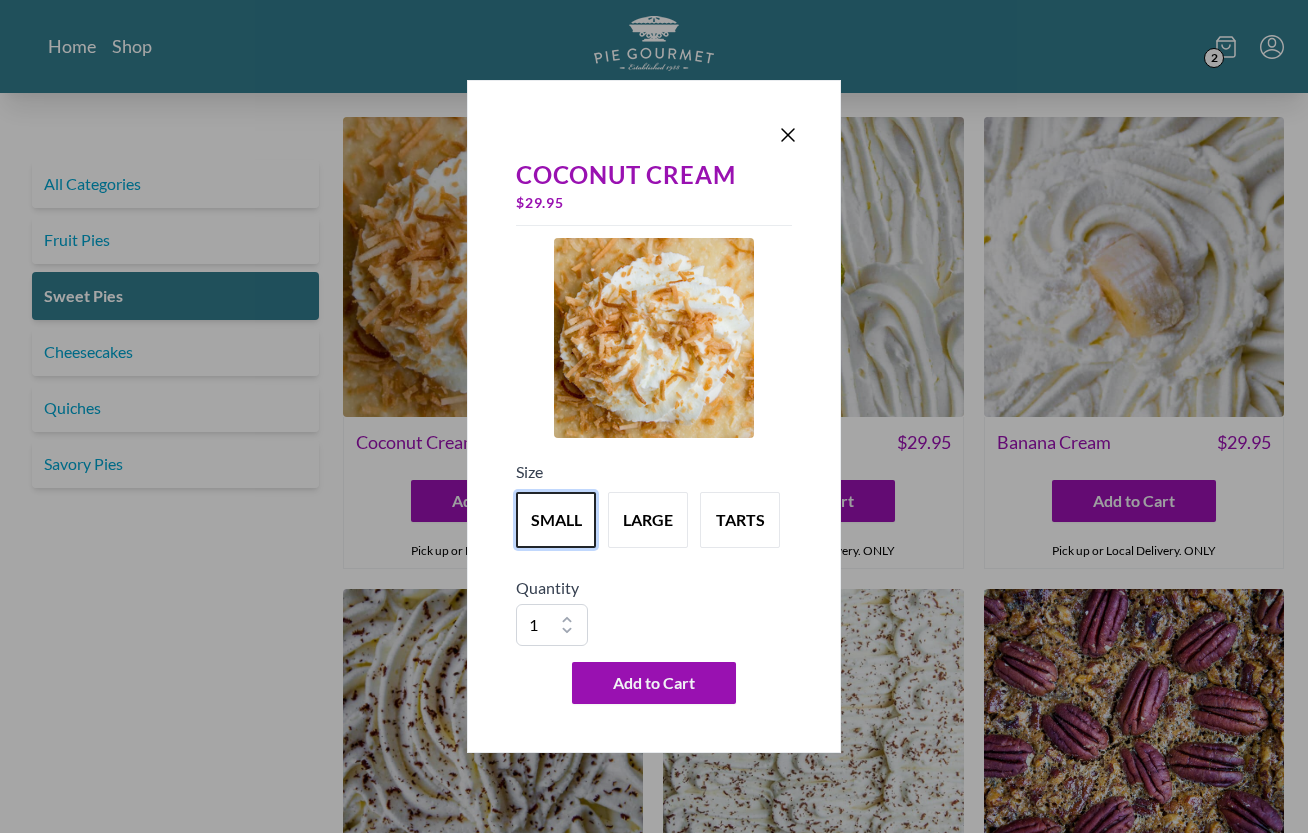 click on "small" at bounding box center (556, 520) 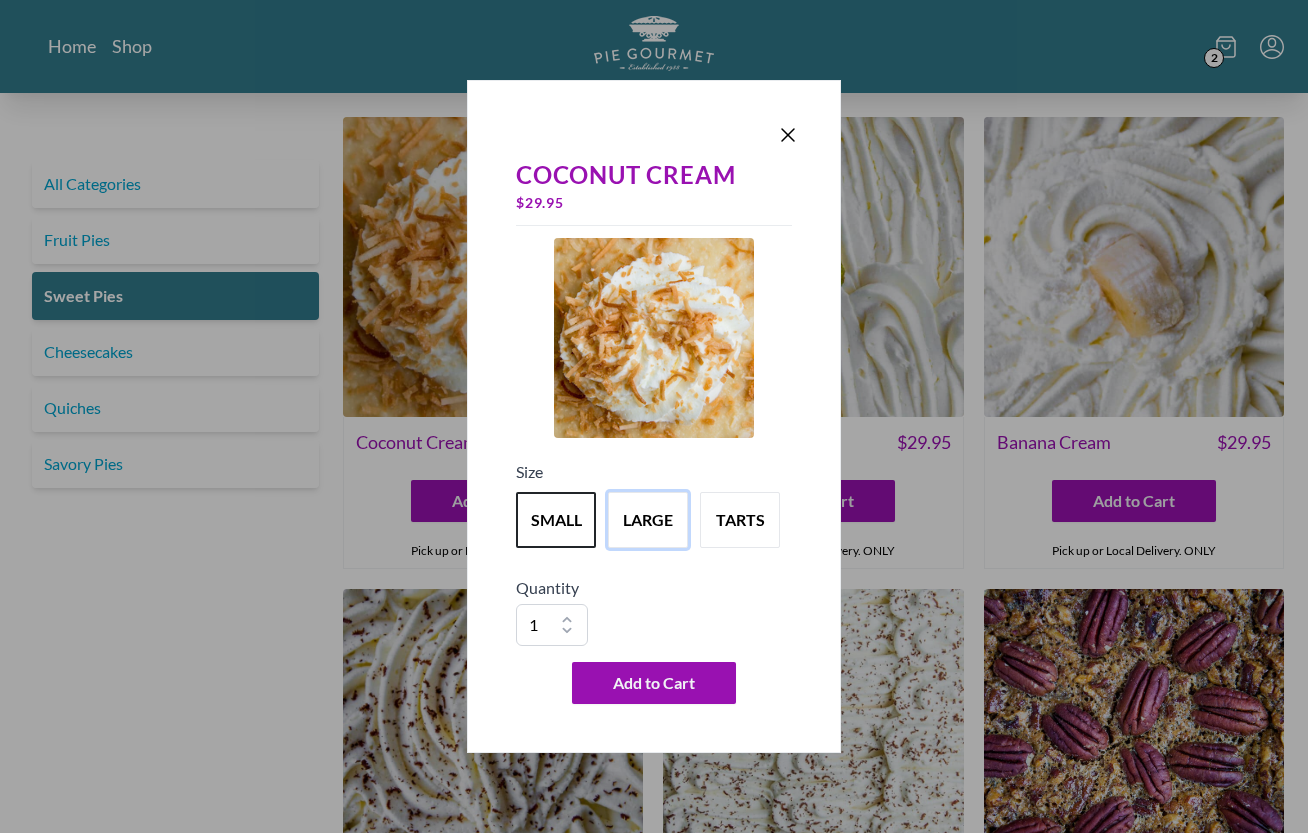 click on "large" at bounding box center [648, 520] 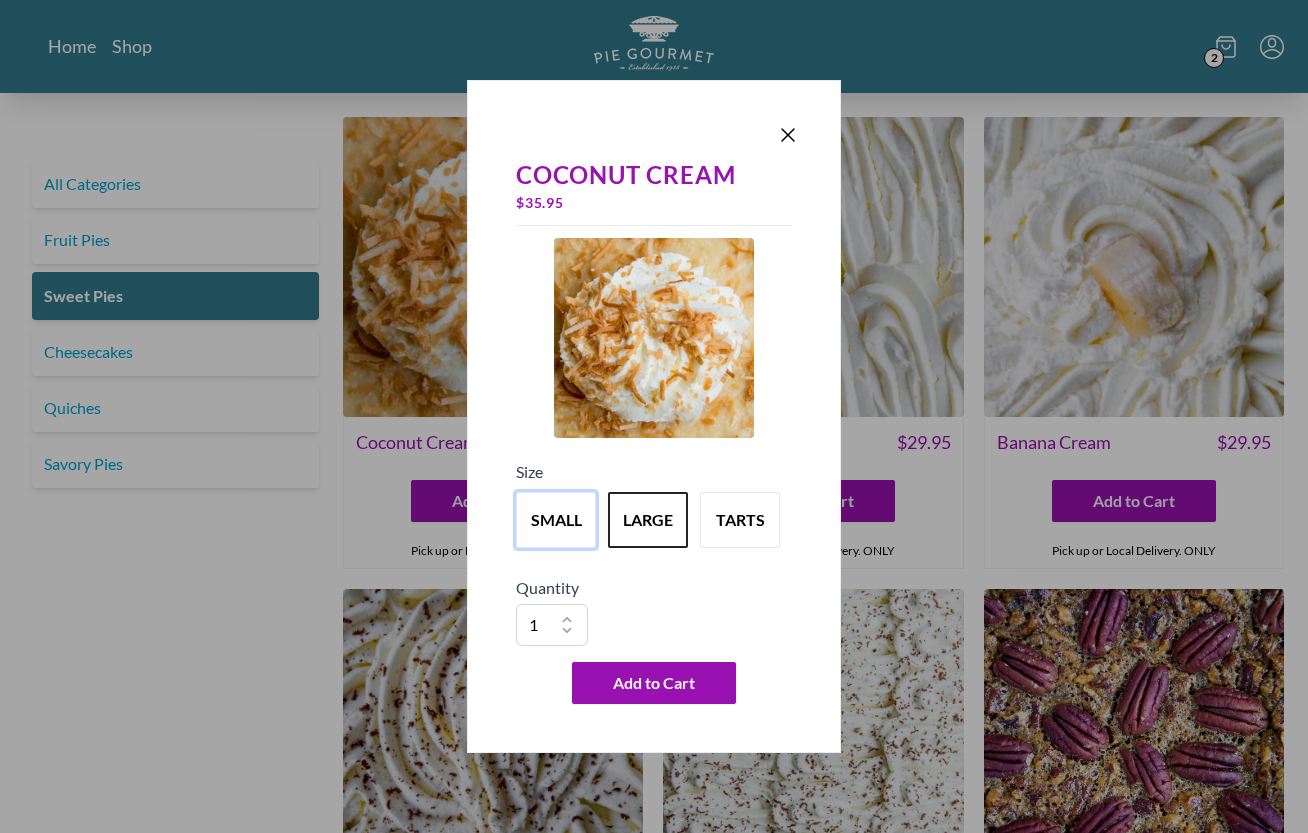click on "small" at bounding box center (556, 520) 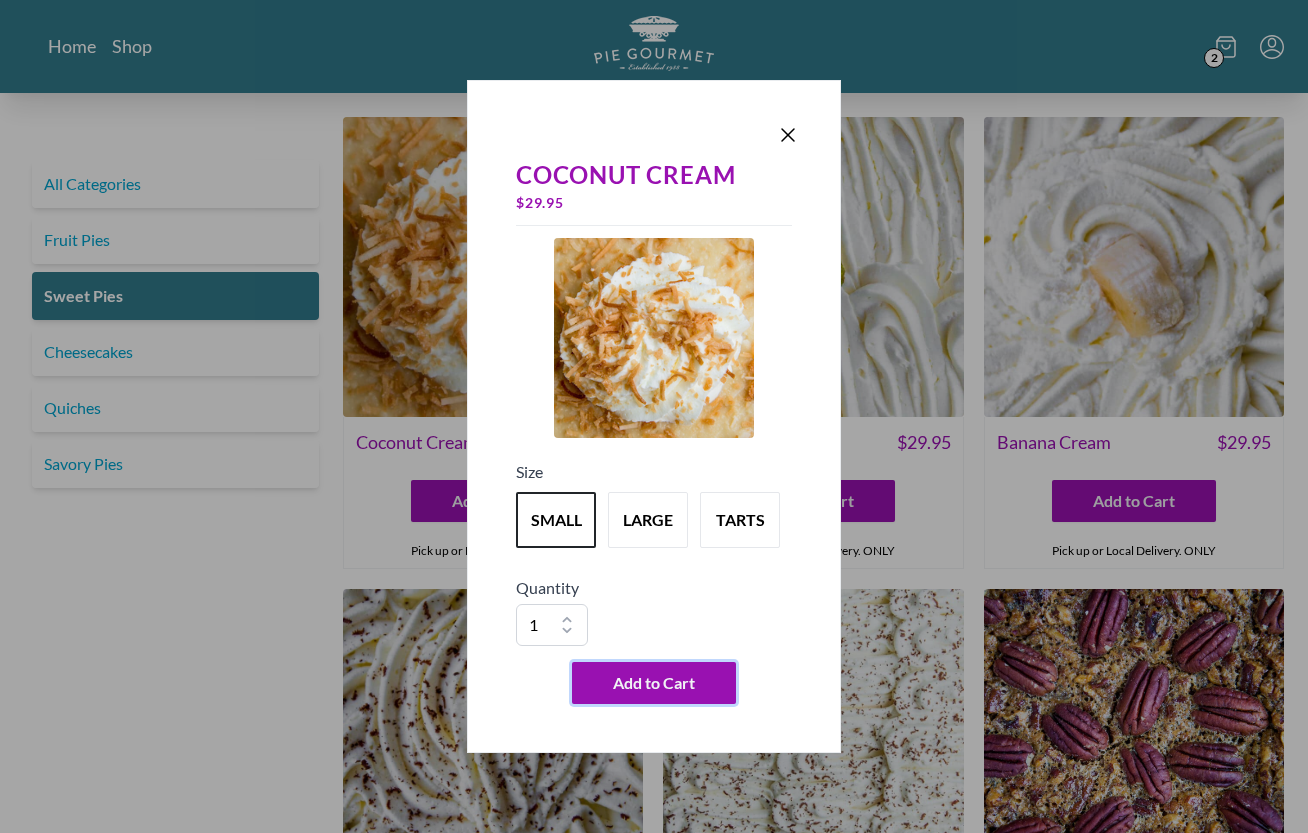 click on "Add to Cart" at bounding box center [654, 683] 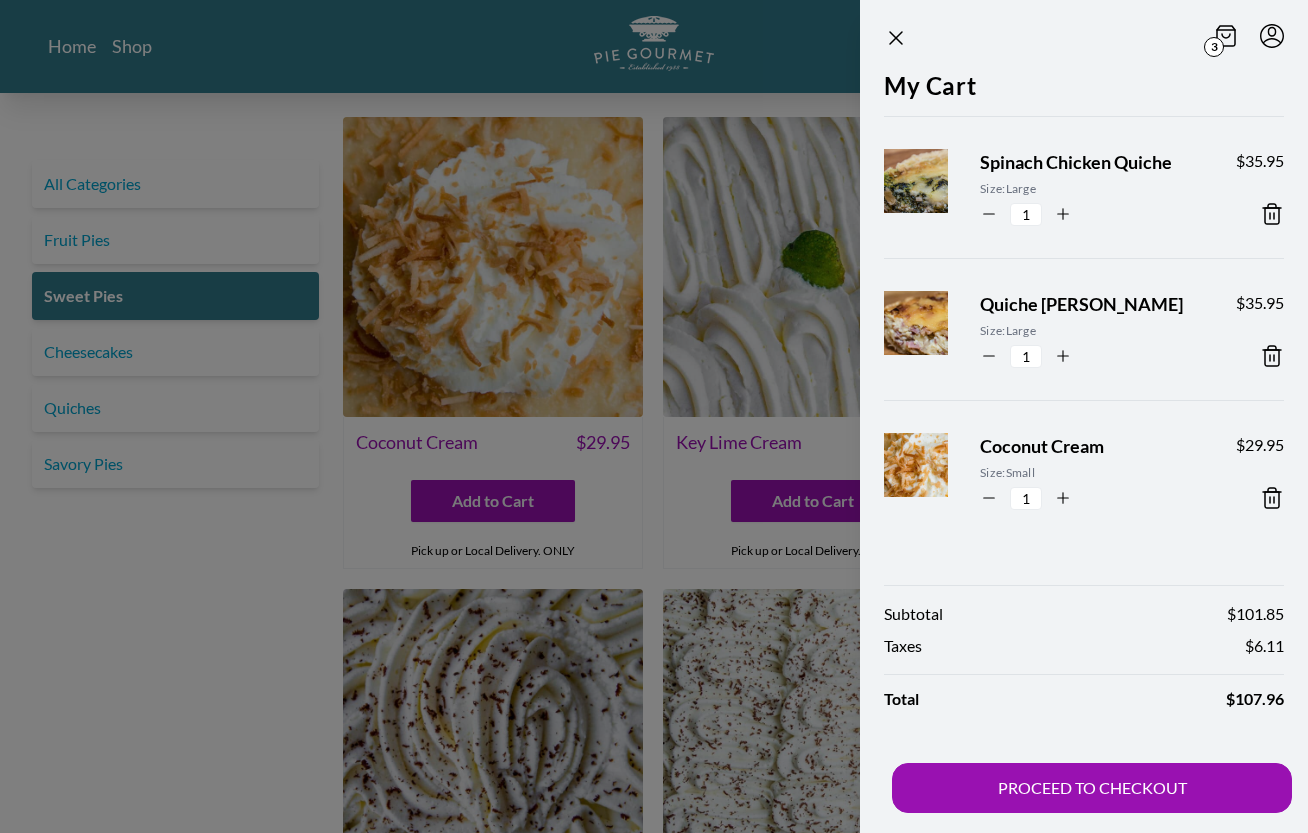 click on "3" at bounding box center [1214, 47] 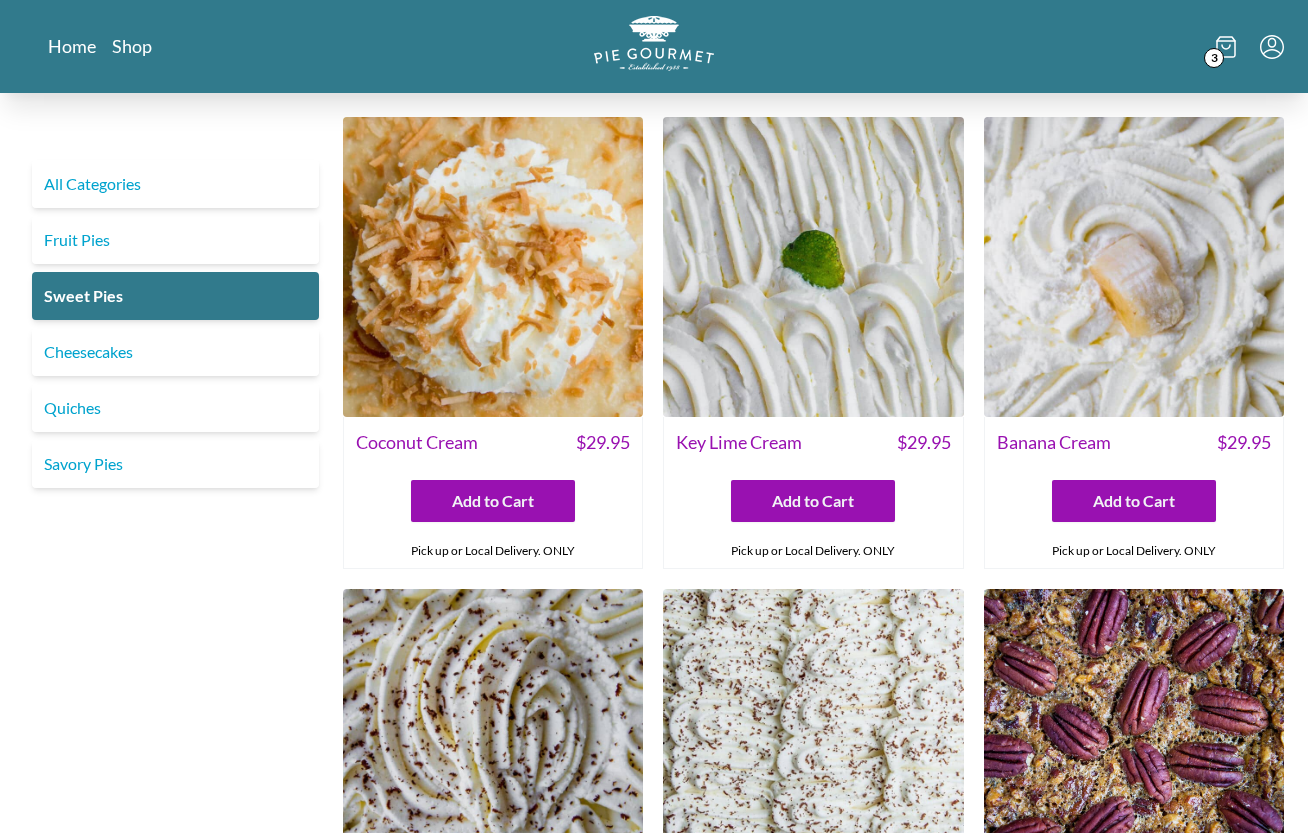click on "3" at bounding box center [1214, 58] 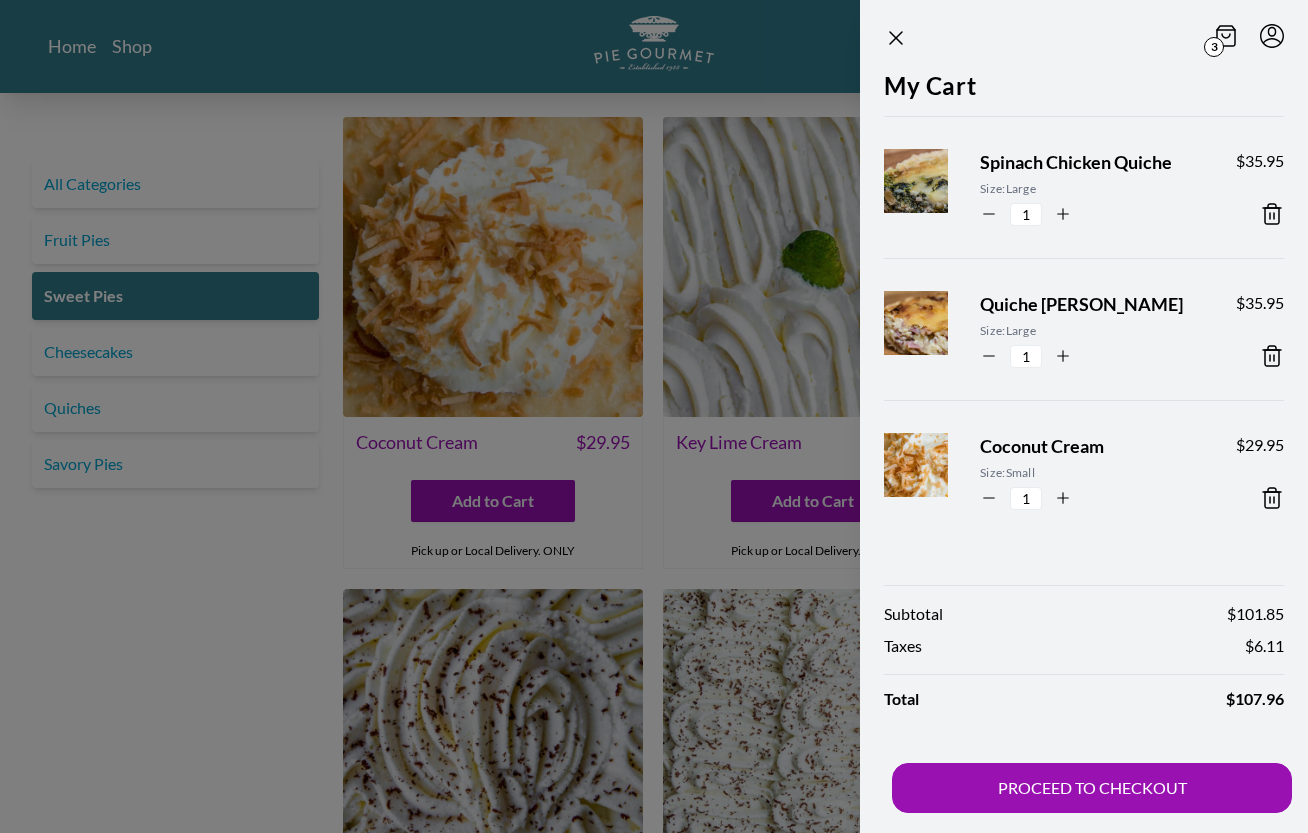 click 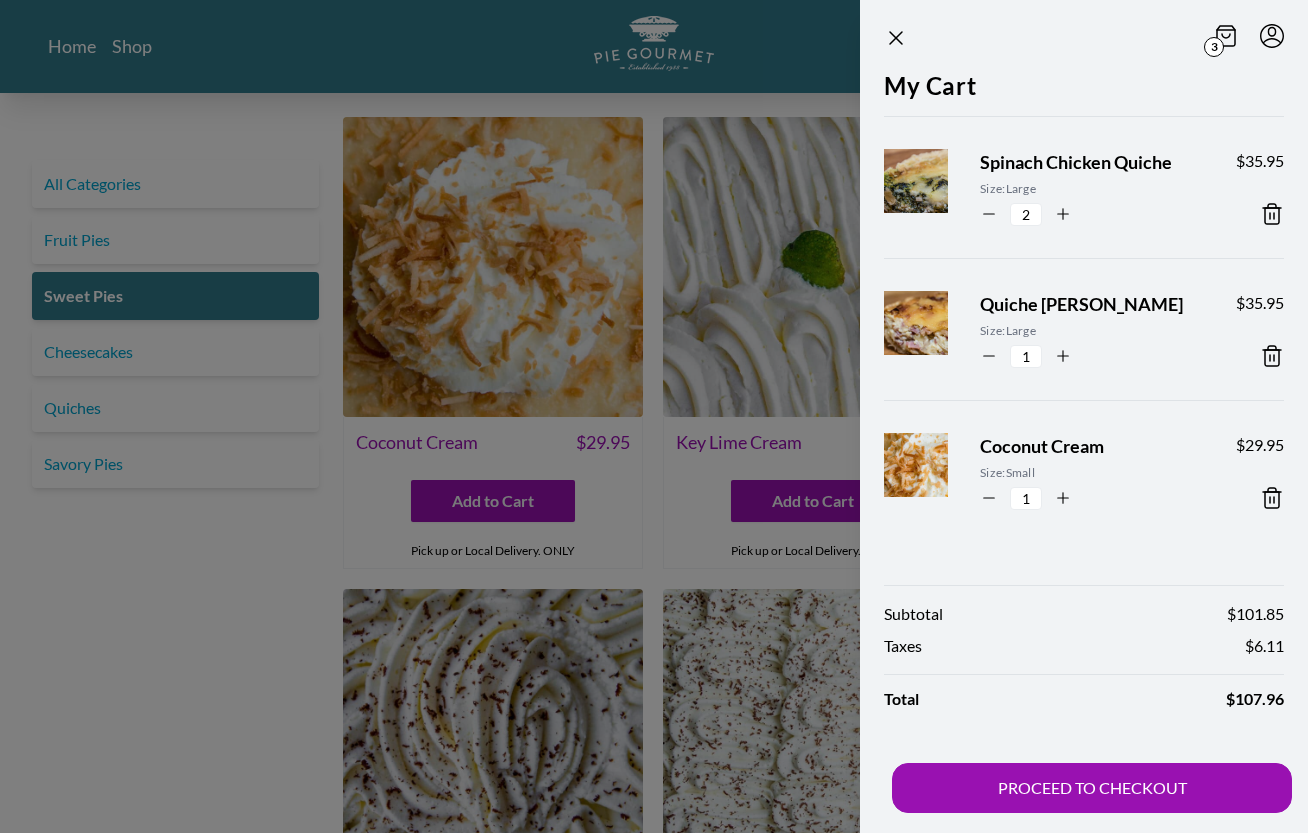 click 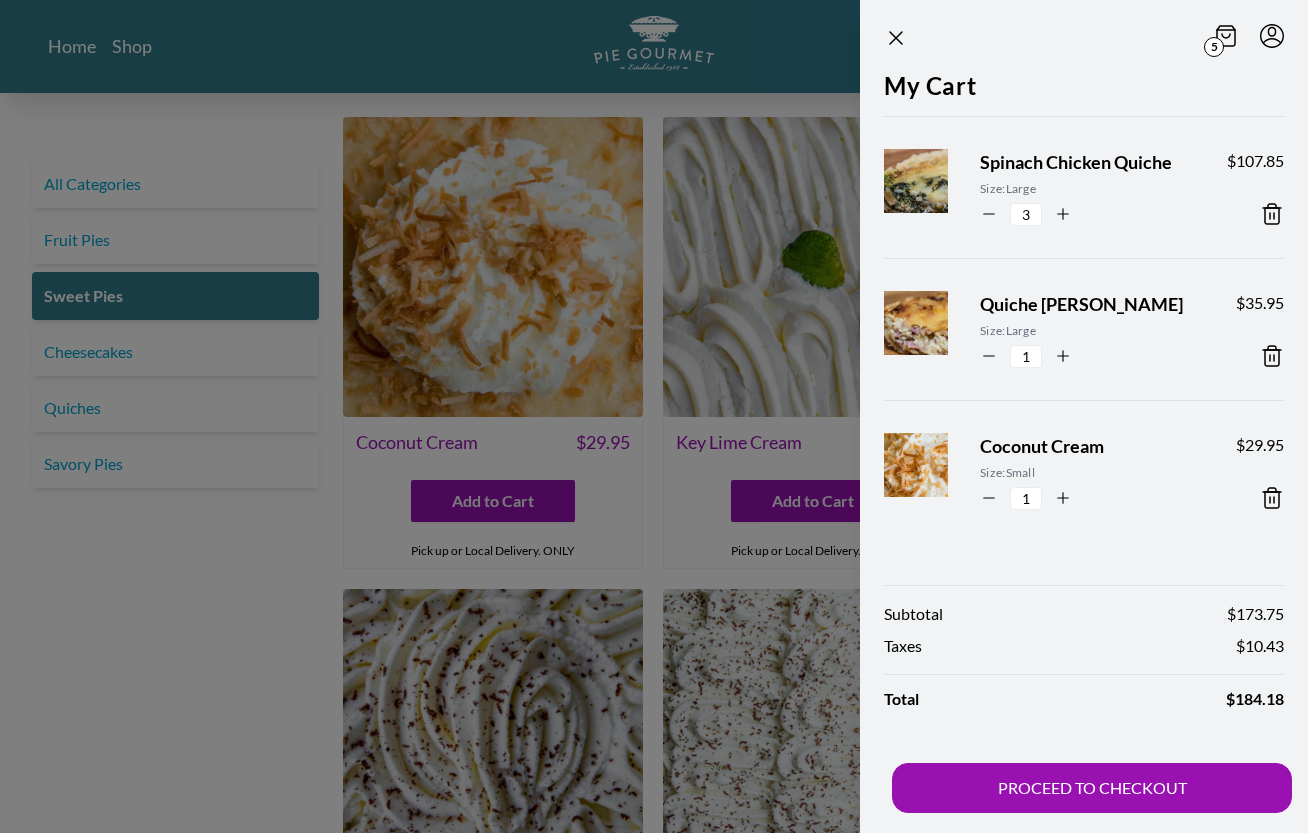 click 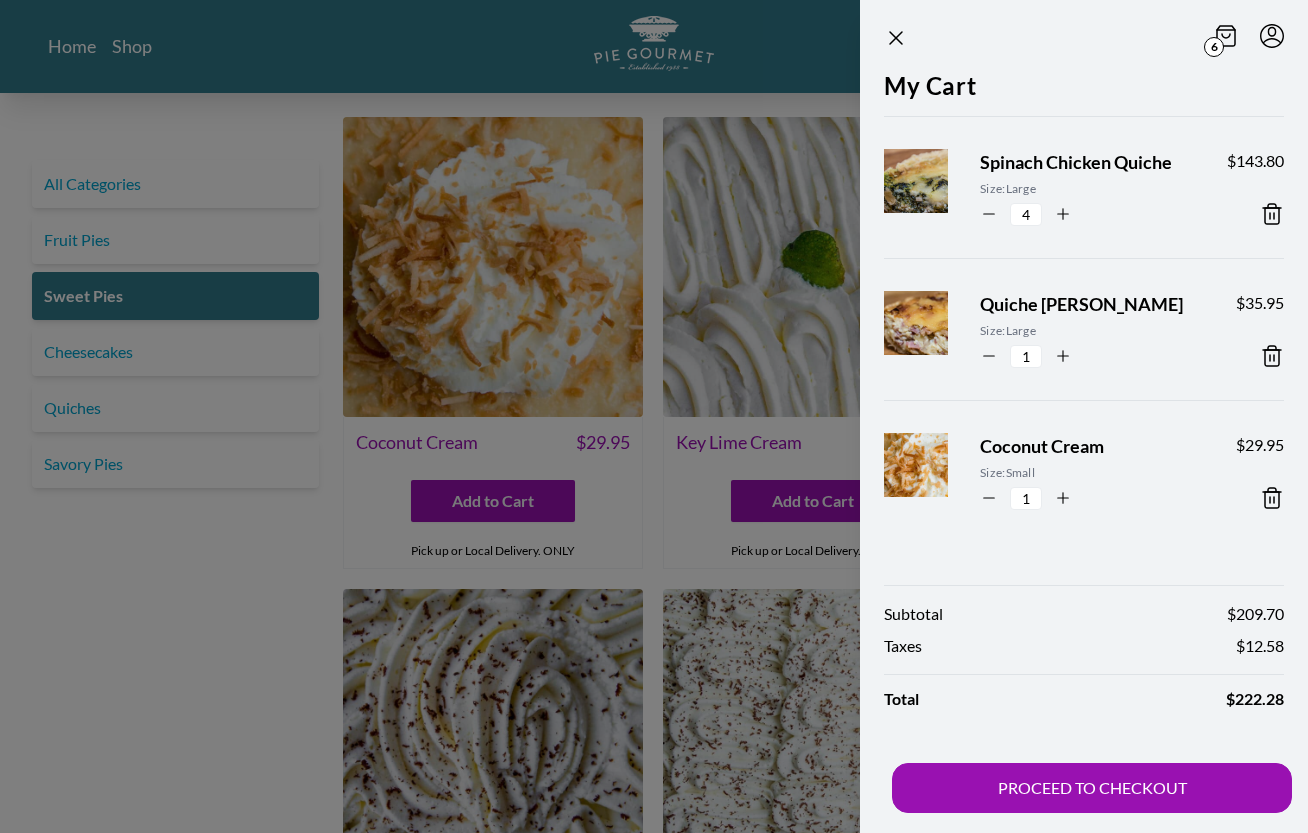 click 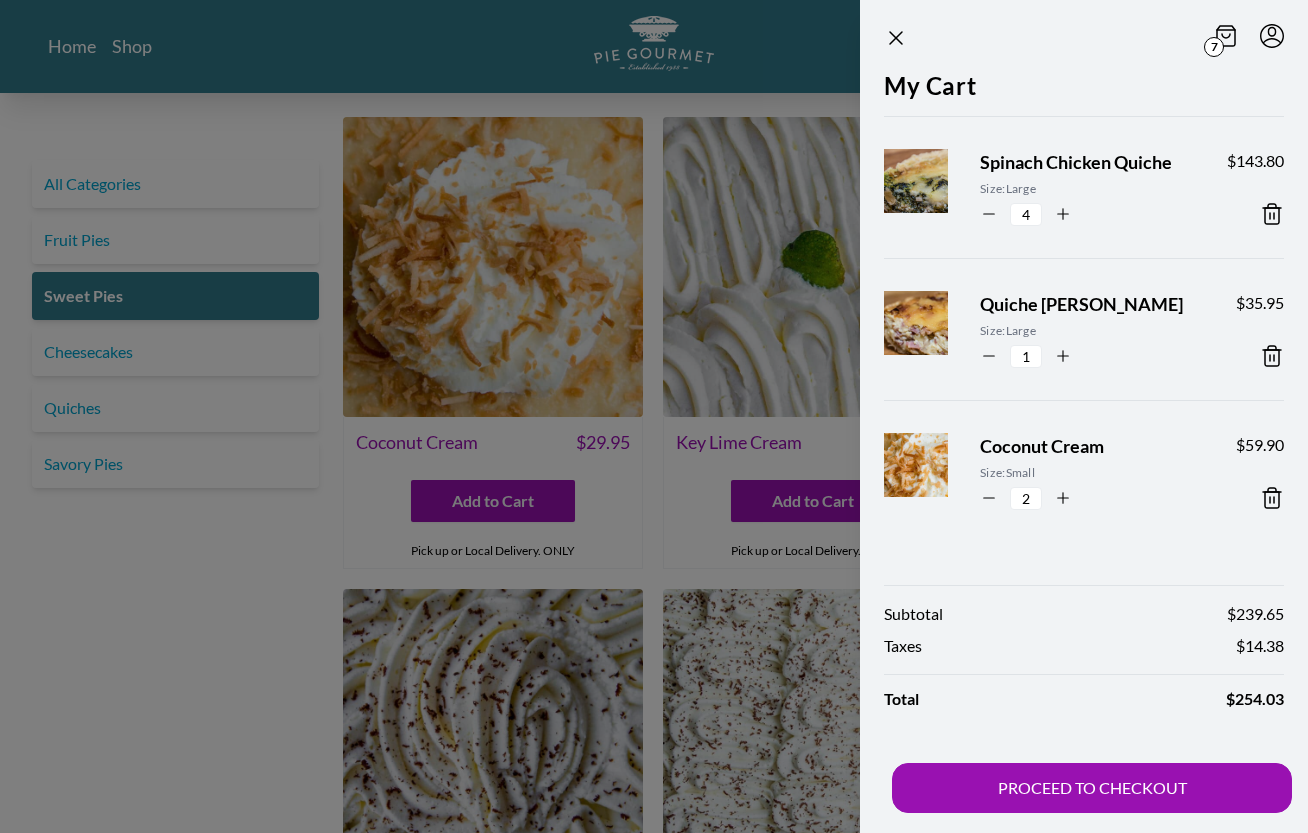 click 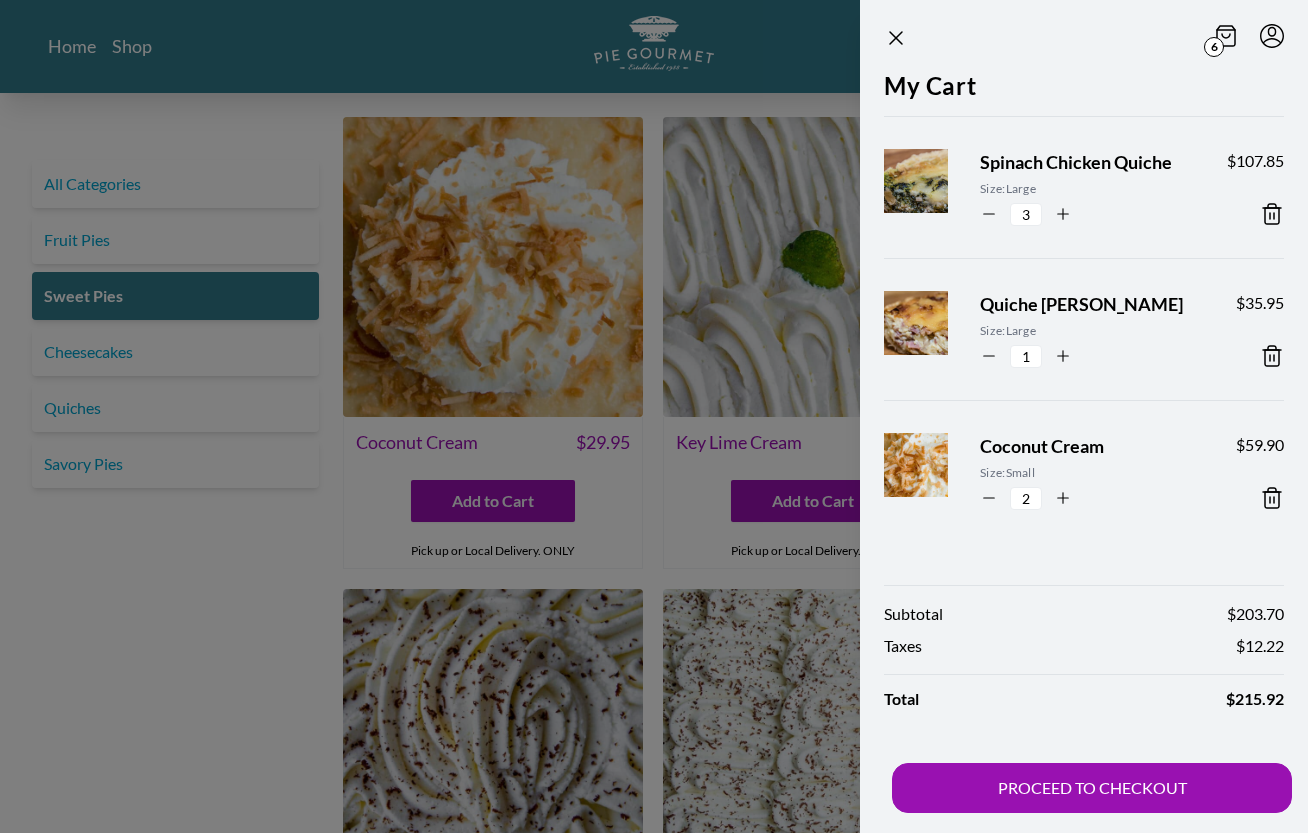 click on "PROCEED TO CHECKOUT" at bounding box center [1092, 788] 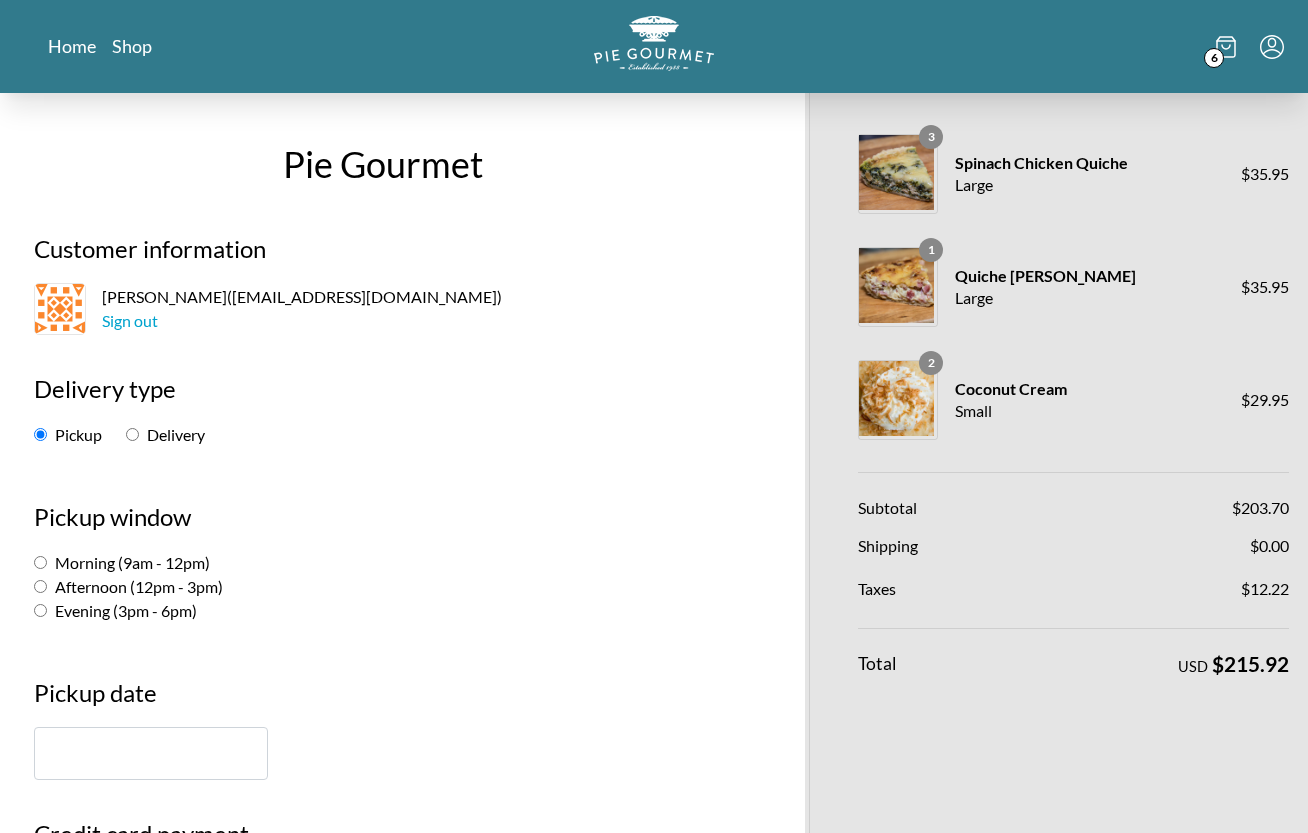 click on "Delivery" at bounding box center (132, 434) 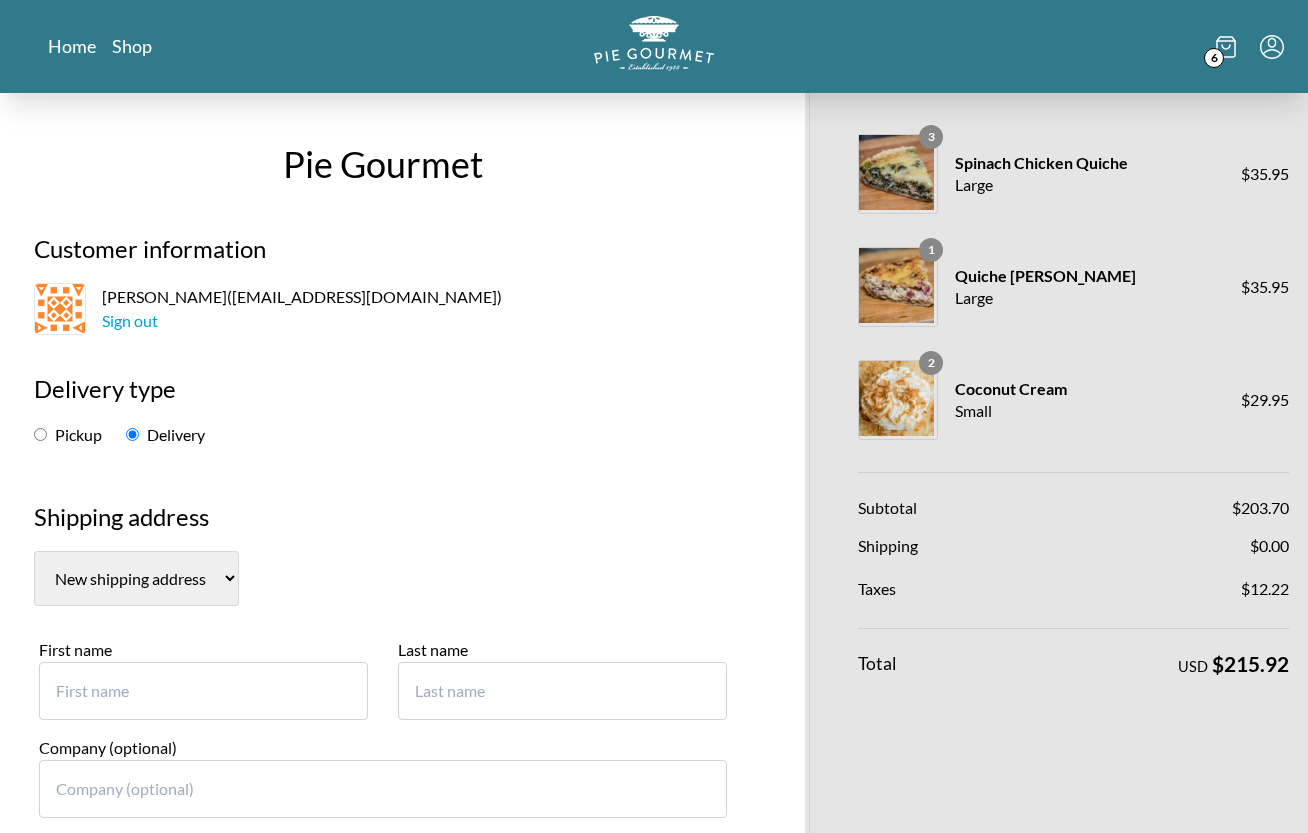 click on "8128 Madrillon Court New shipping address" at bounding box center [136, 578] 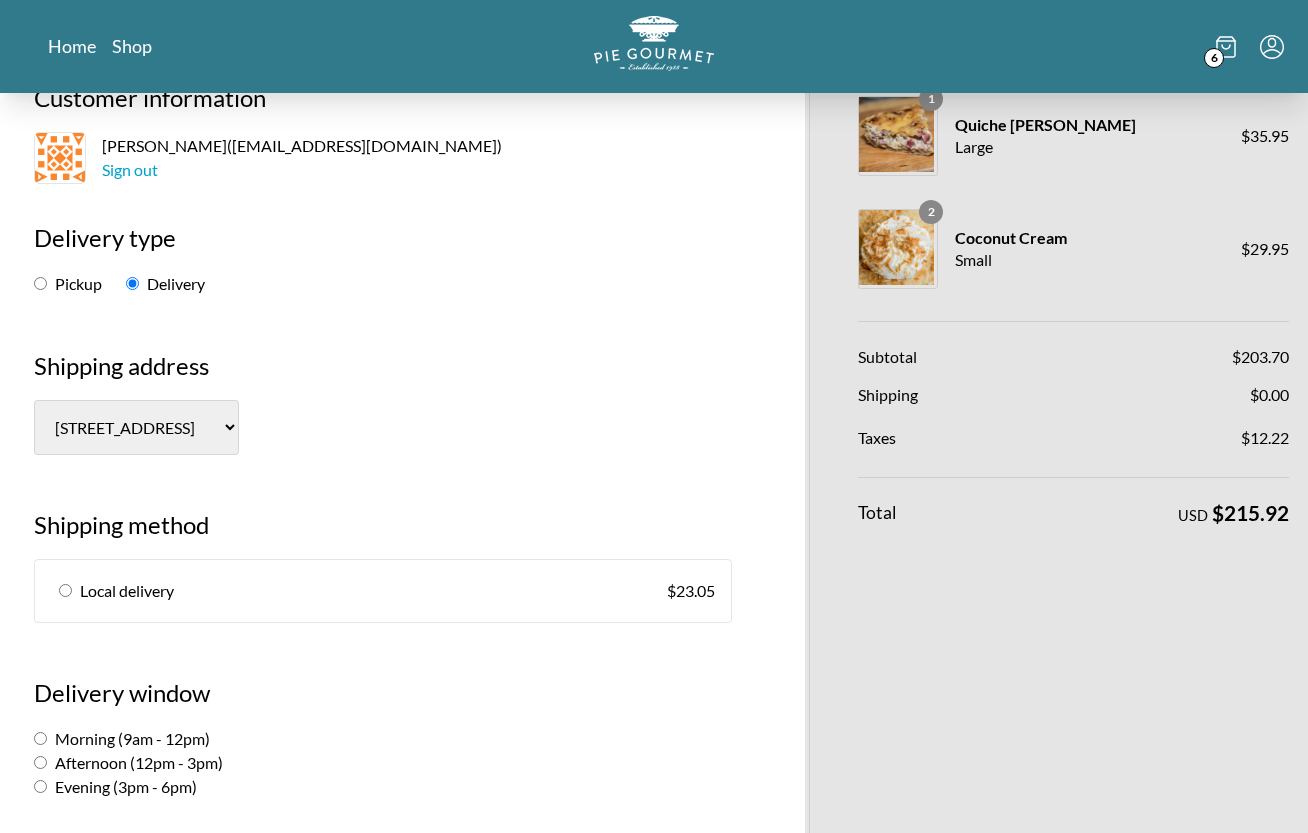 scroll, scrollTop: 172, scrollLeft: 0, axis: vertical 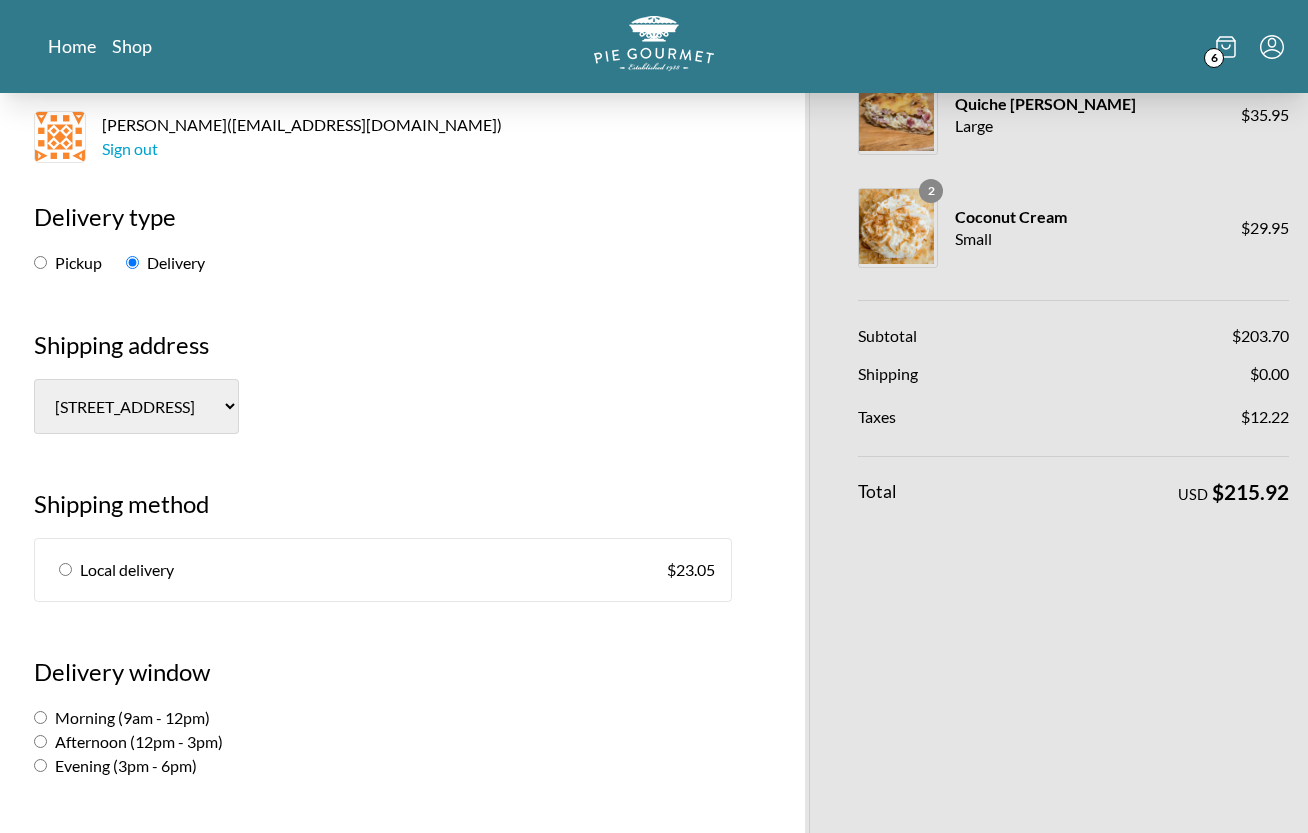 click on "Pickup" at bounding box center (40, 262) 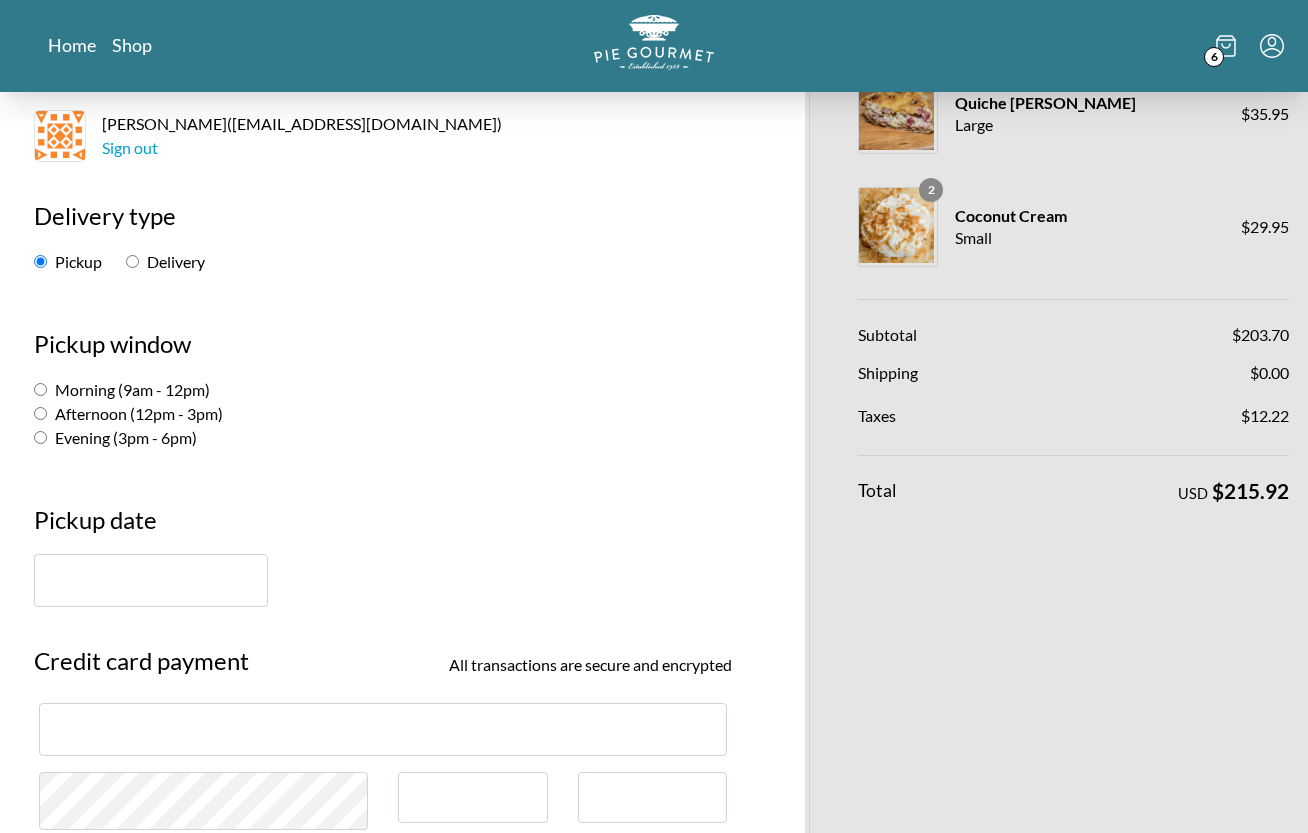 scroll, scrollTop: 278, scrollLeft: 0, axis: vertical 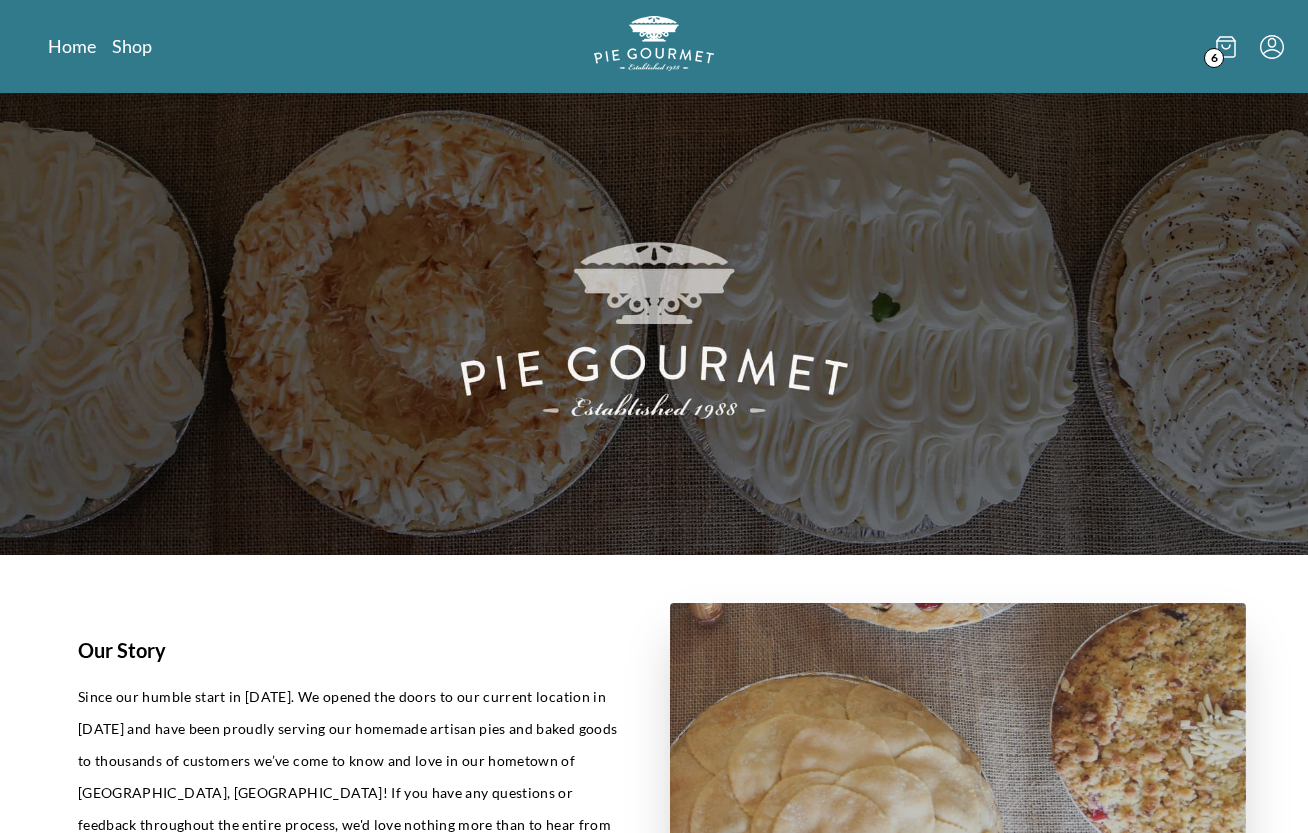 click on "Shop" at bounding box center [132, 46] 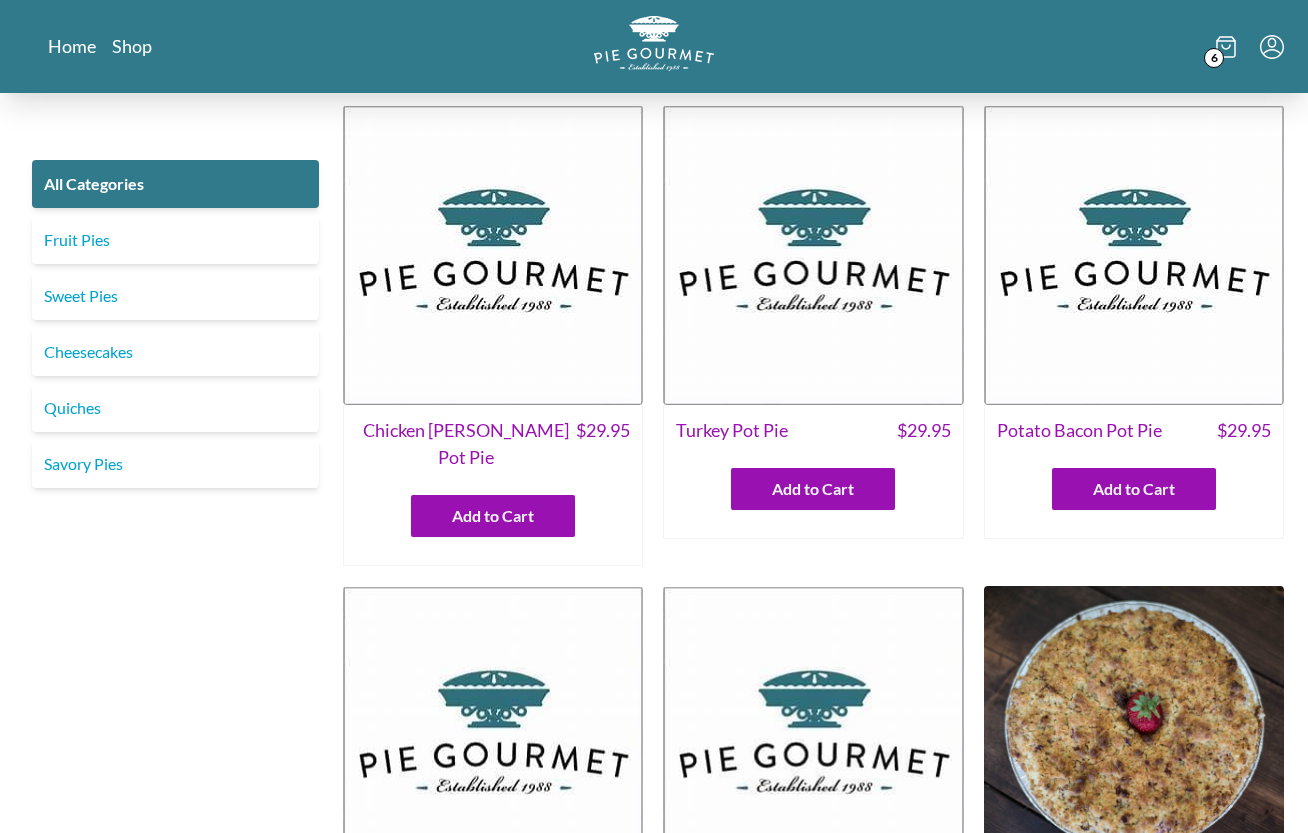 click on "Fruit Pies" at bounding box center [175, 240] 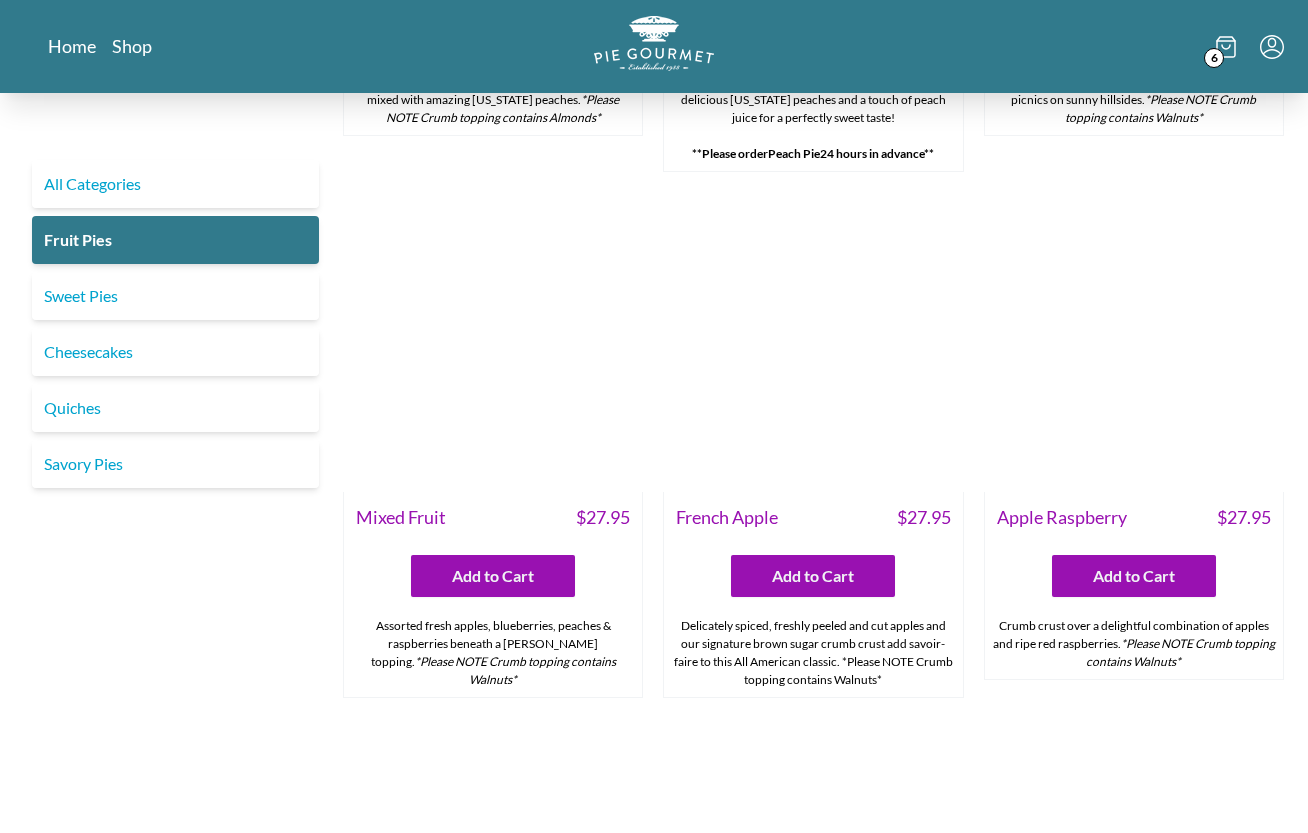 scroll, scrollTop: 1475, scrollLeft: 0, axis: vertical 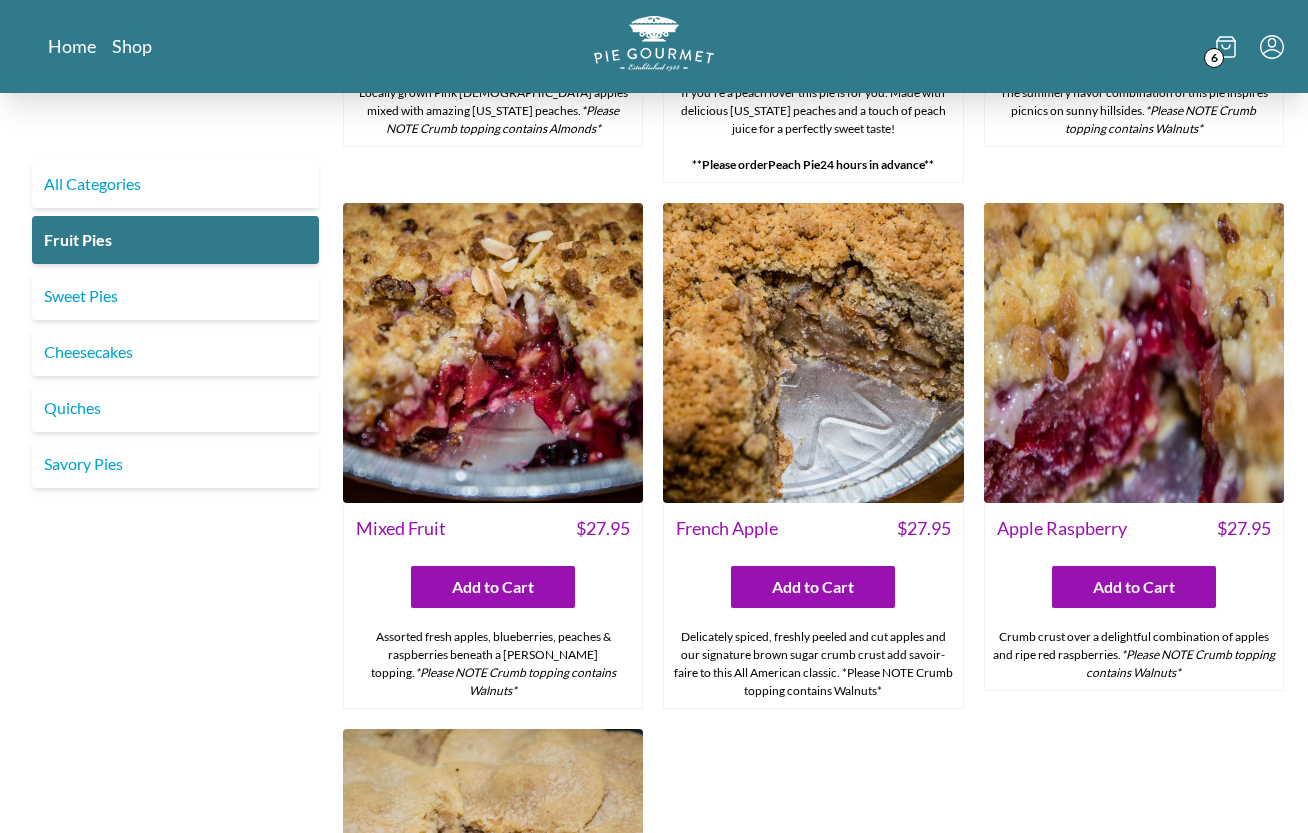 click on "Sweet Pies" at bounding box center [175, 296] 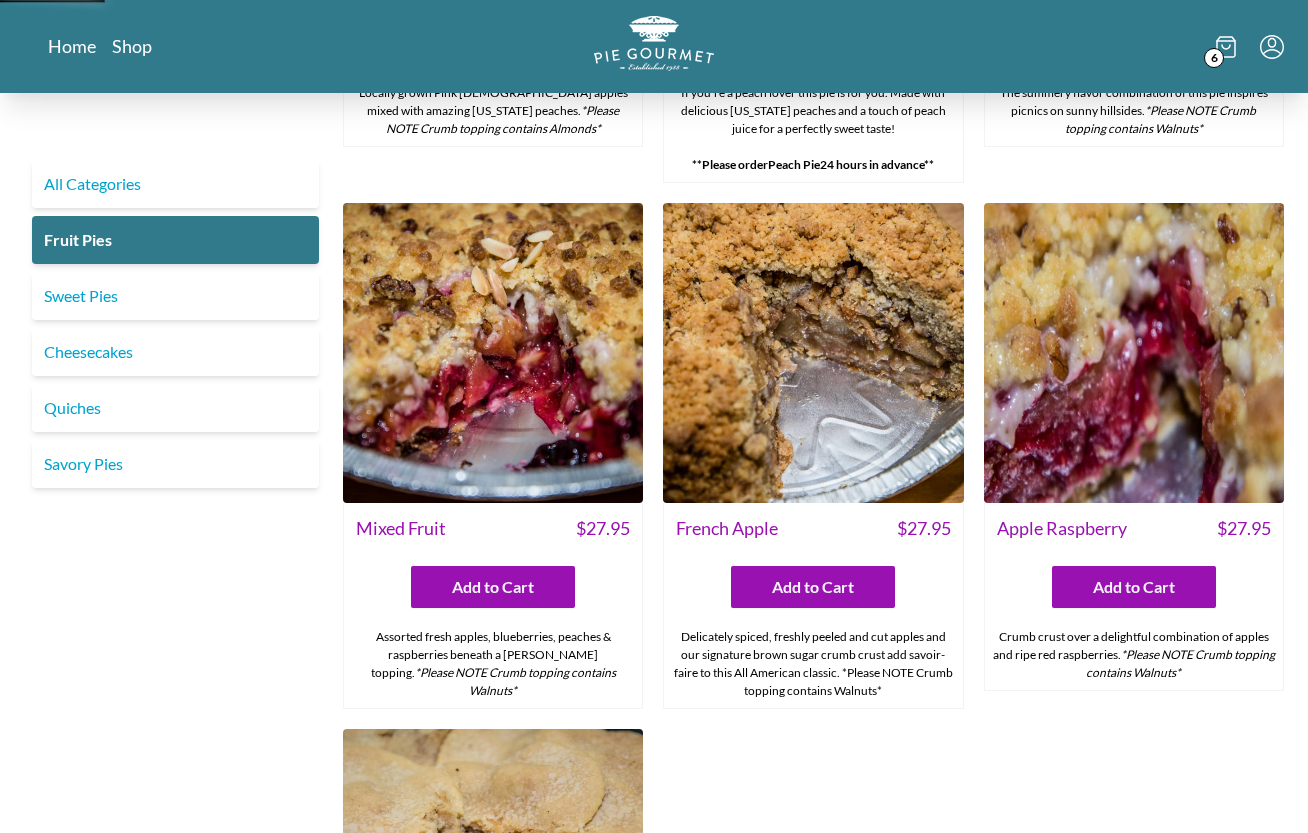 scroll, scrollTop: 1475, scrollLeft: 0, axis: vertical 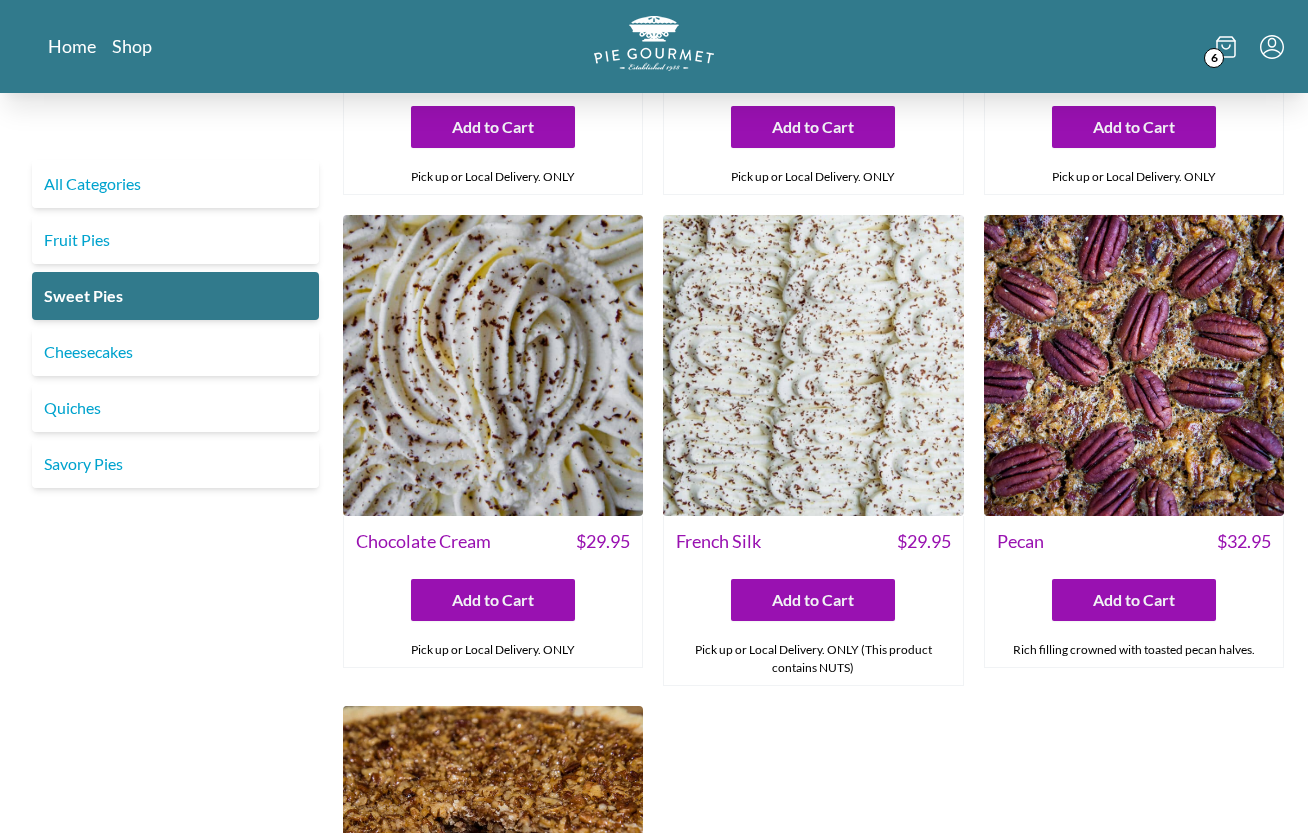 click on "Cheesecakes" at bounding box center [175, 352] 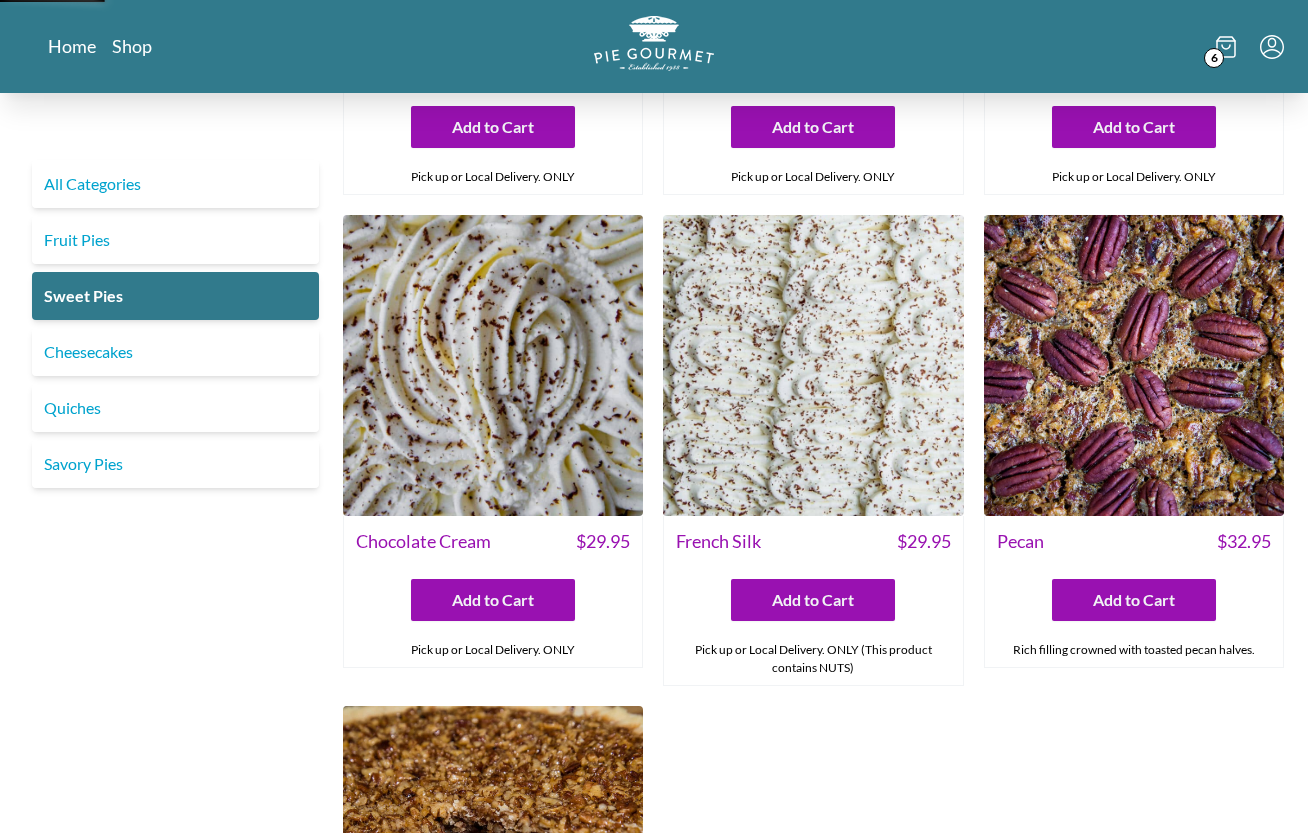 scroll, scrollTop: 0, scrollLeft: 0, axis: both 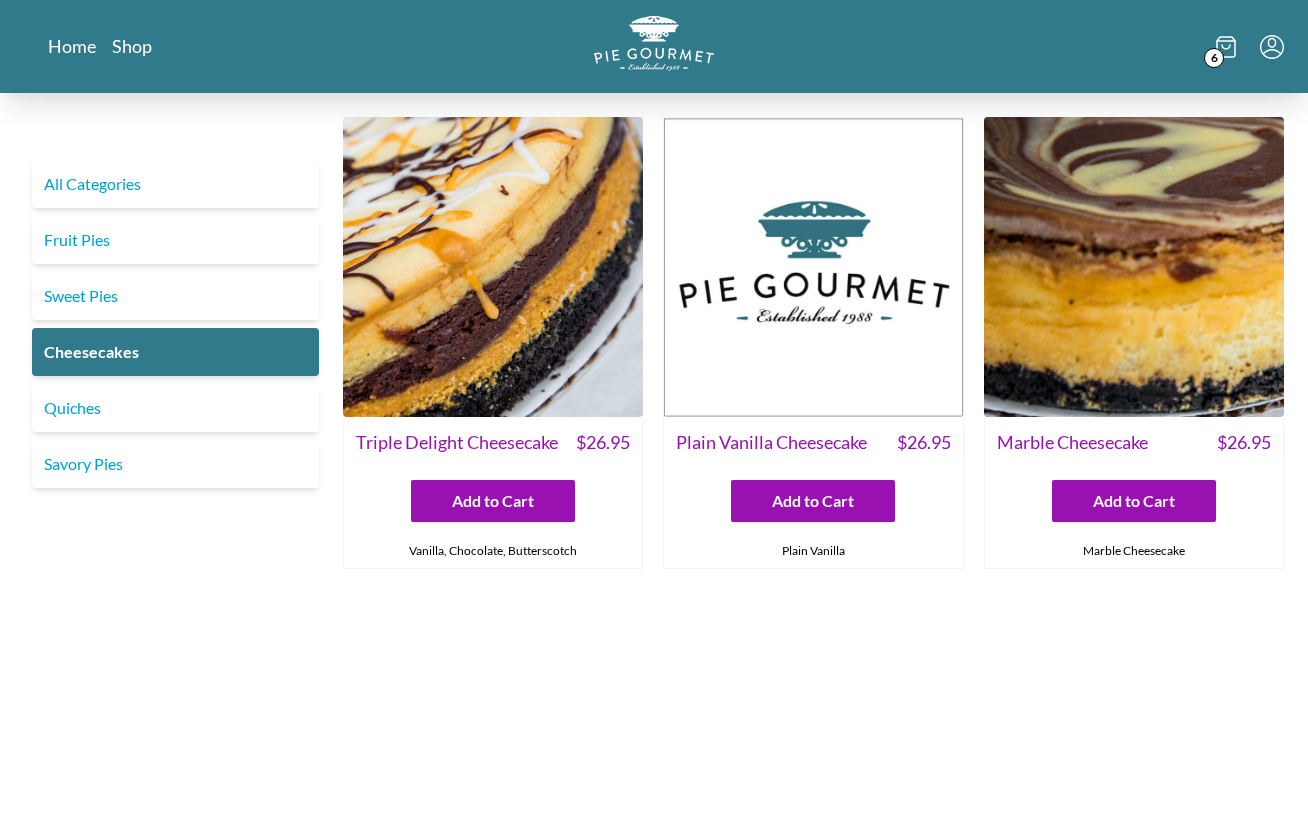 click at bounding box center [493, 267] 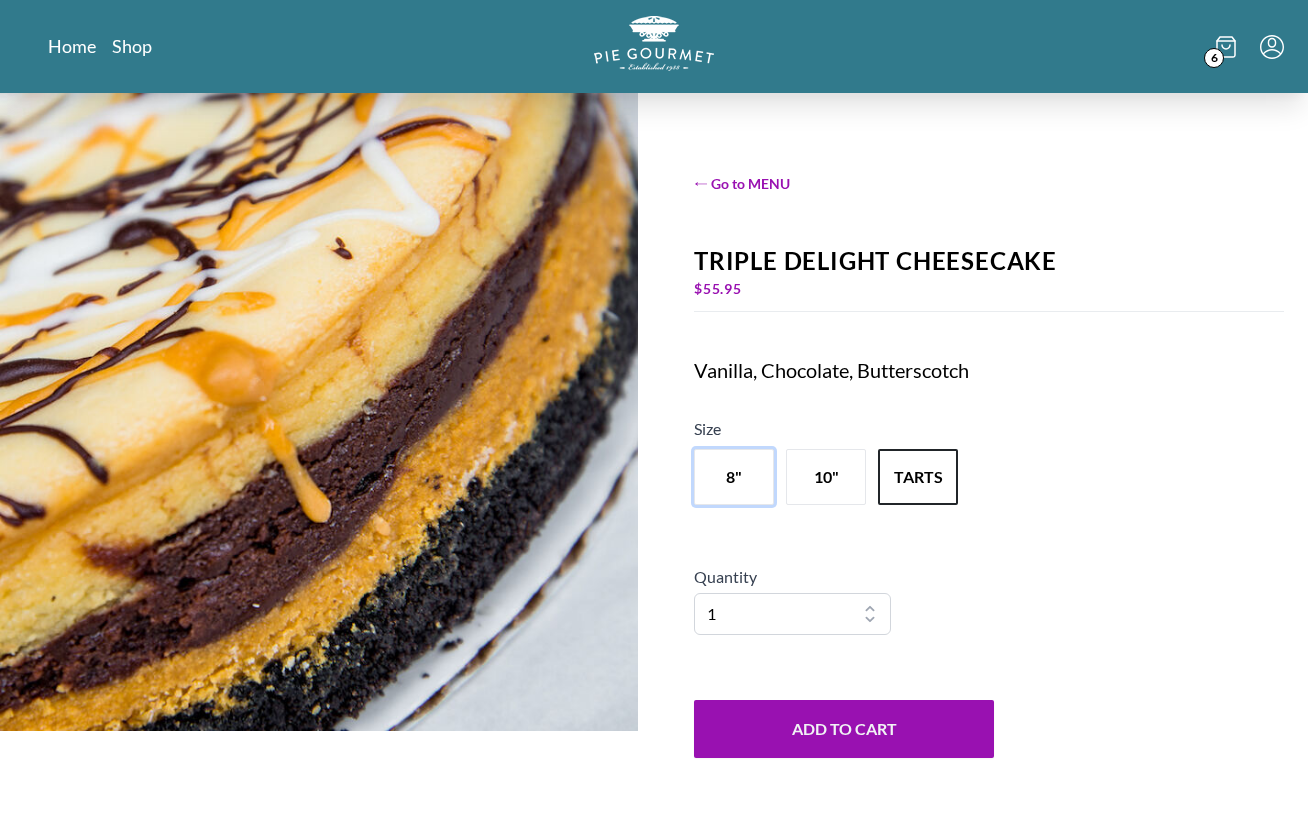 click on "8"" at bounding box center (734, 477) 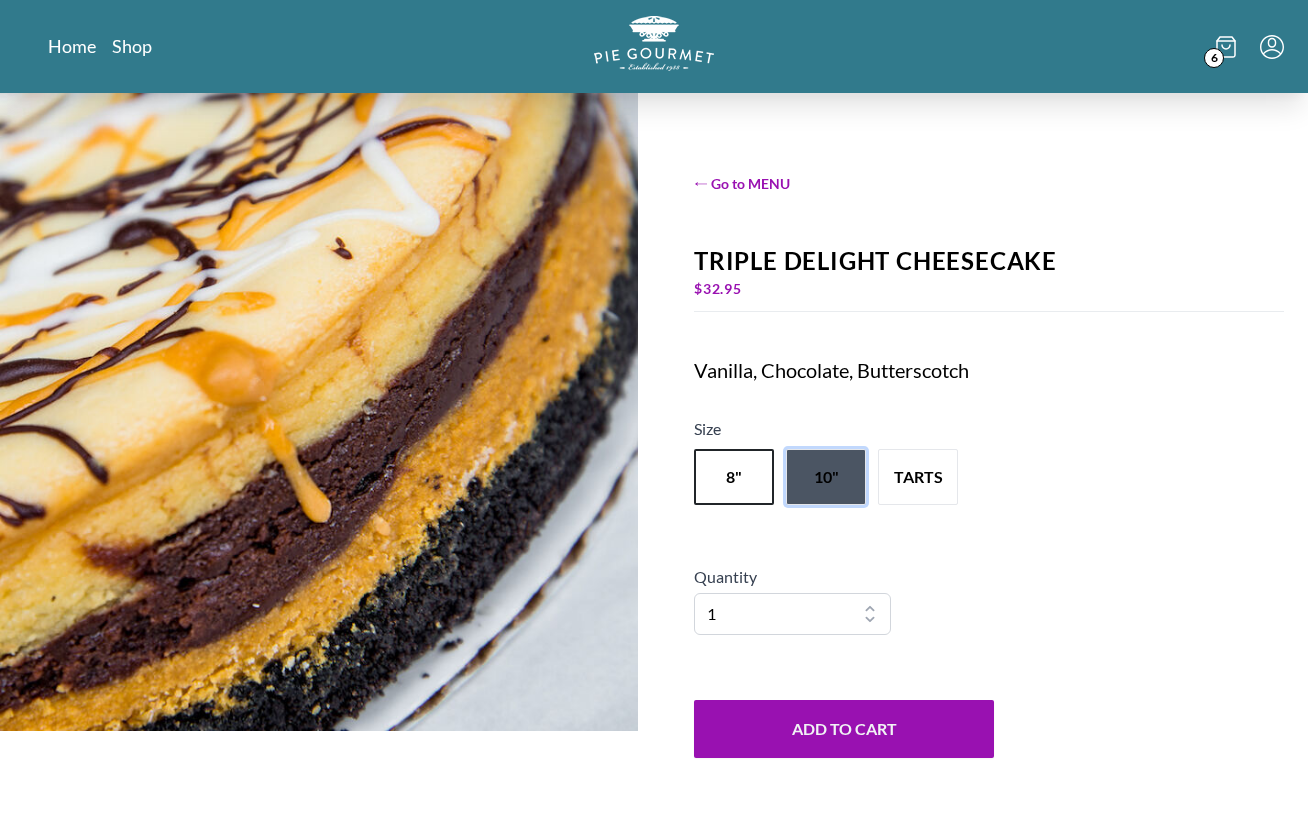 click on "10"" at bounding box center [826, 477] 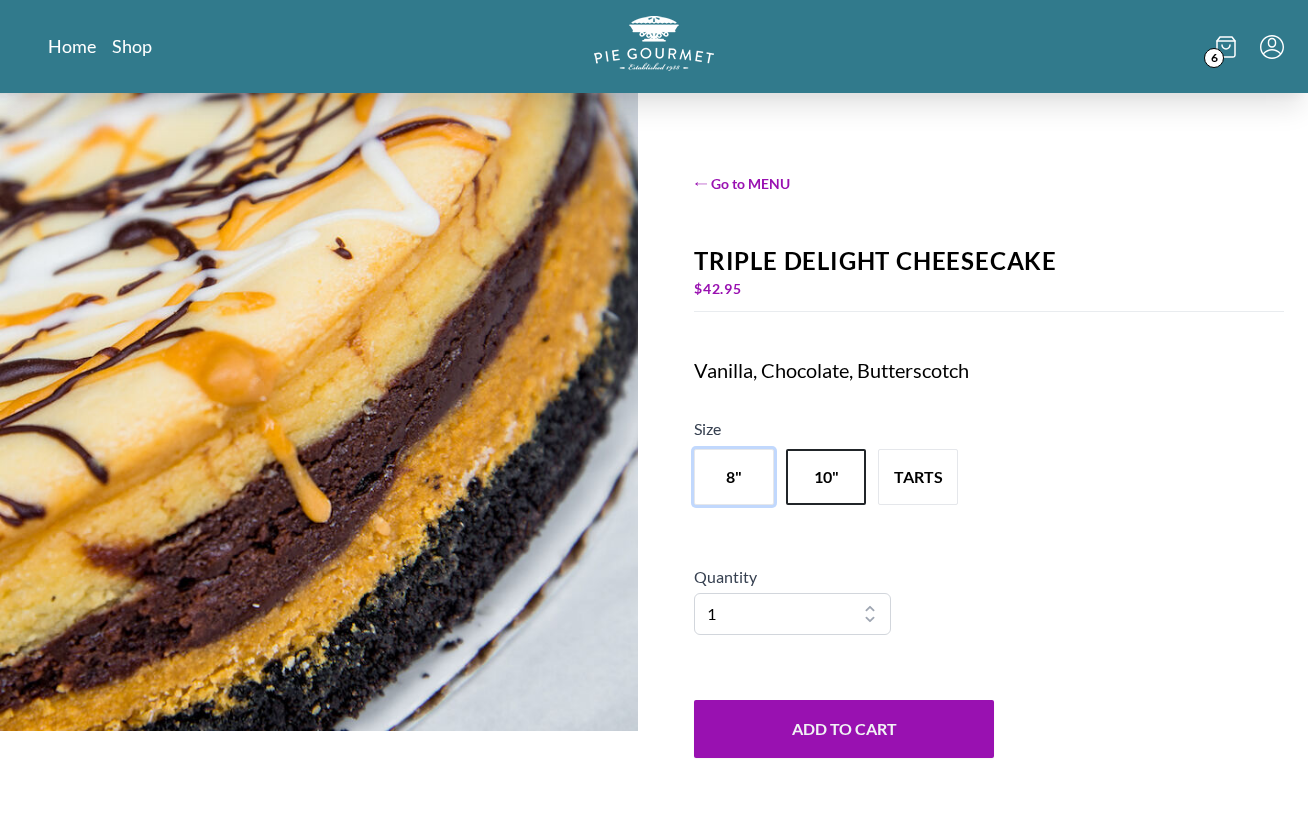 click on "8"" at bounding box center (734, 477) 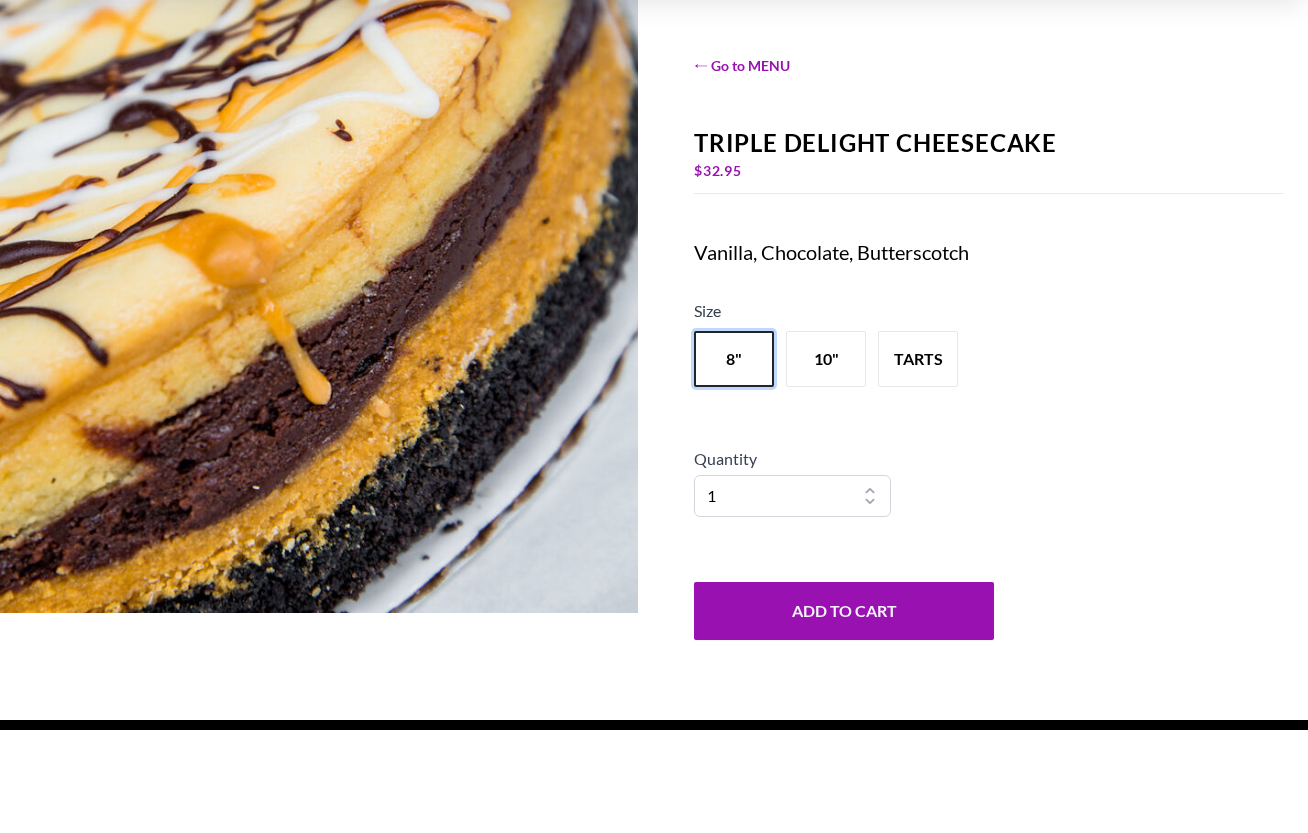 scroll, scrollTop: 119, scrollLeft: 0, axis: vertical 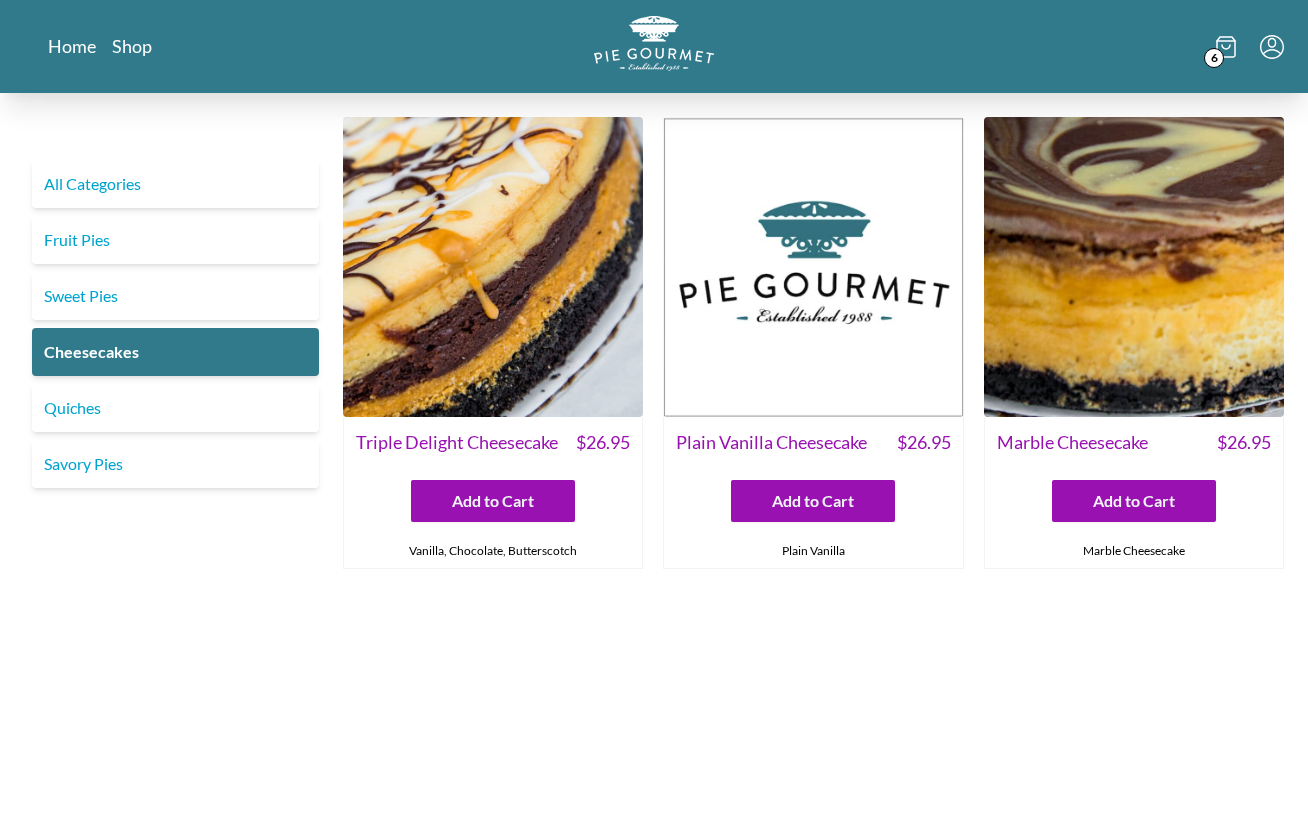 click on "Quiches" at bounding box center [175, 408] 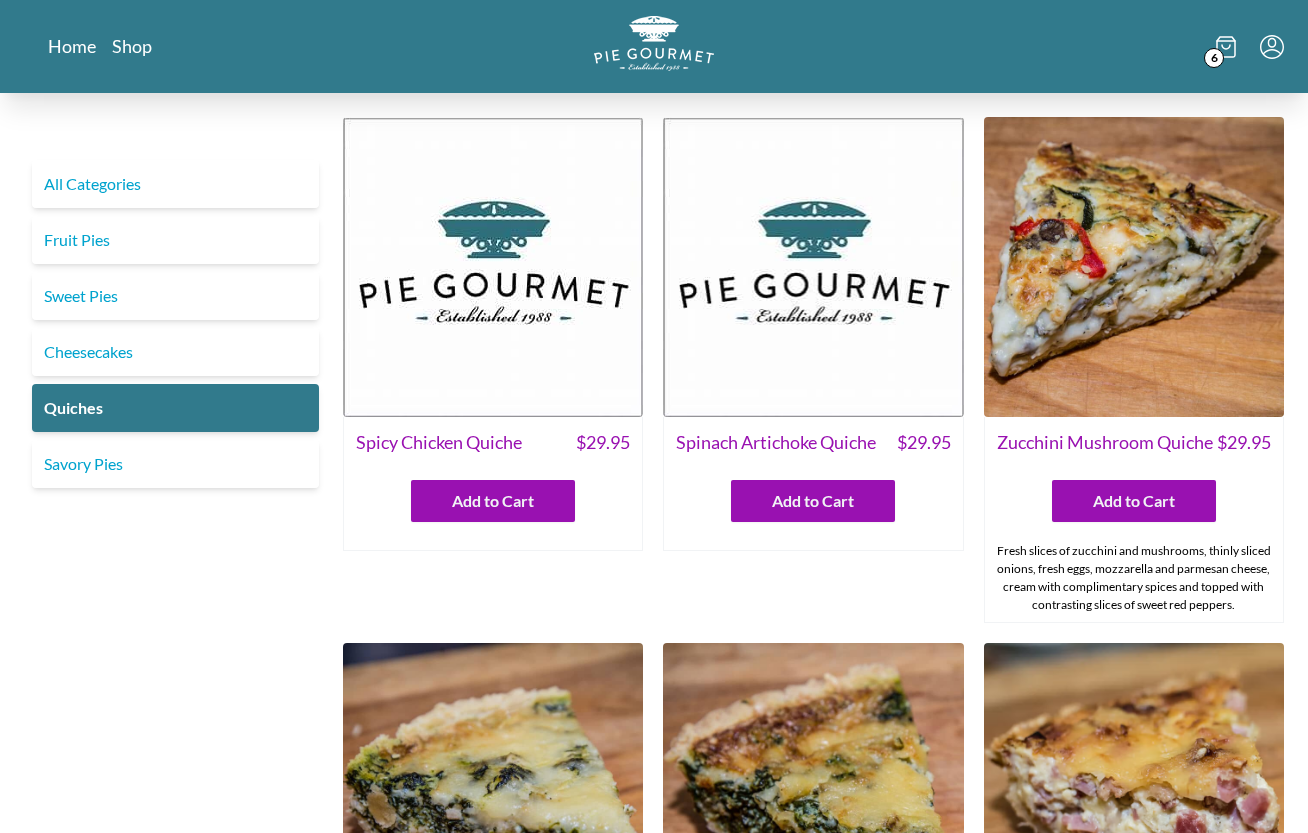 click at bounding box center (493, 267) 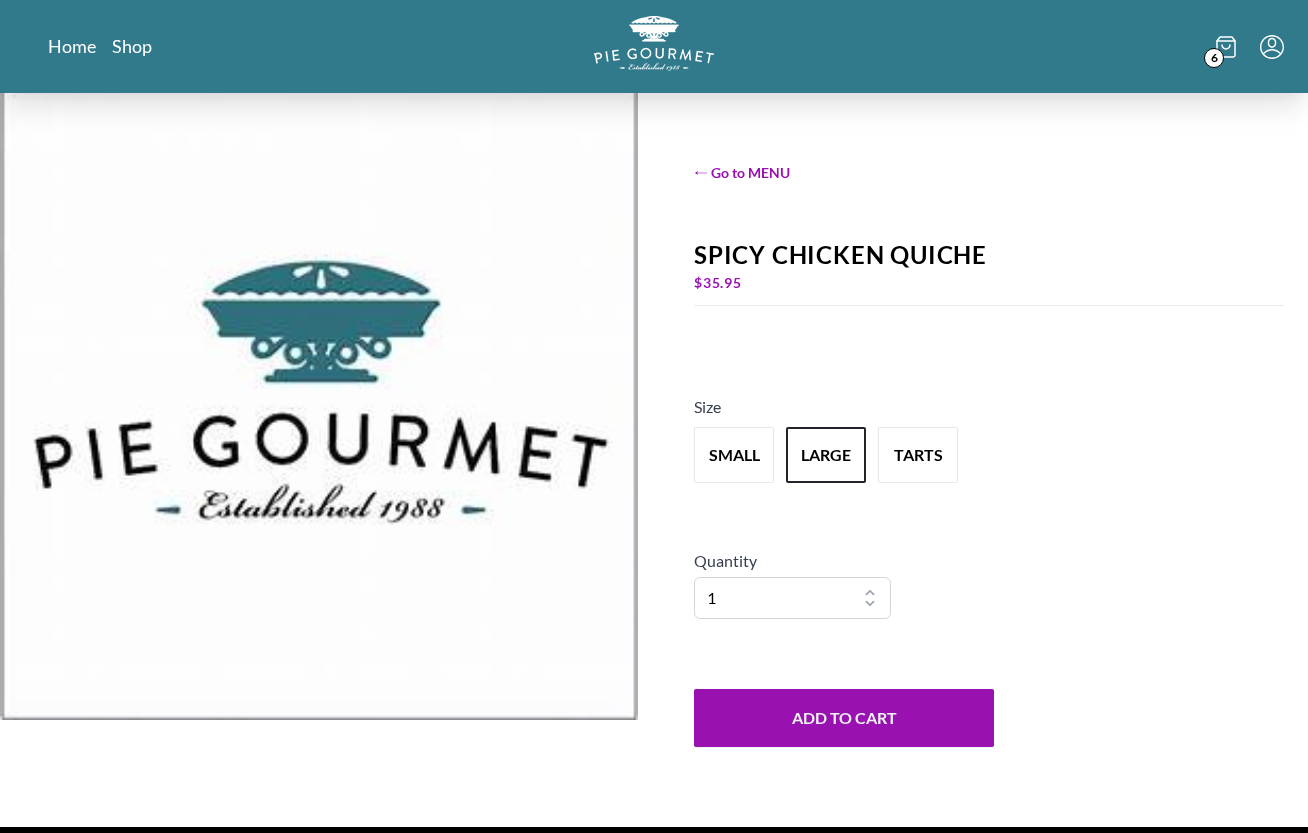 scroll, scrollTop: 0, scrollLeft: 0, axis: both 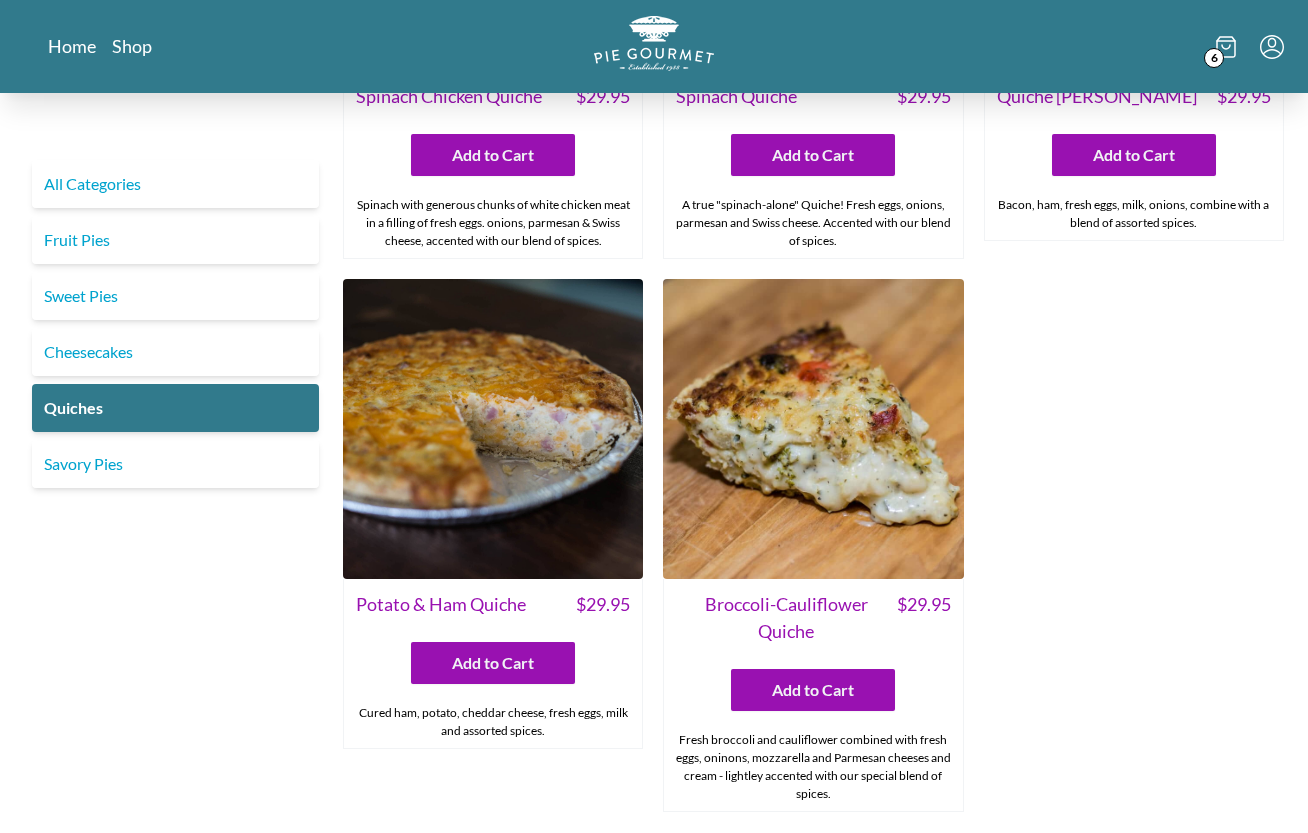 click on "Savory Pies" at bounding box center [175, 464] 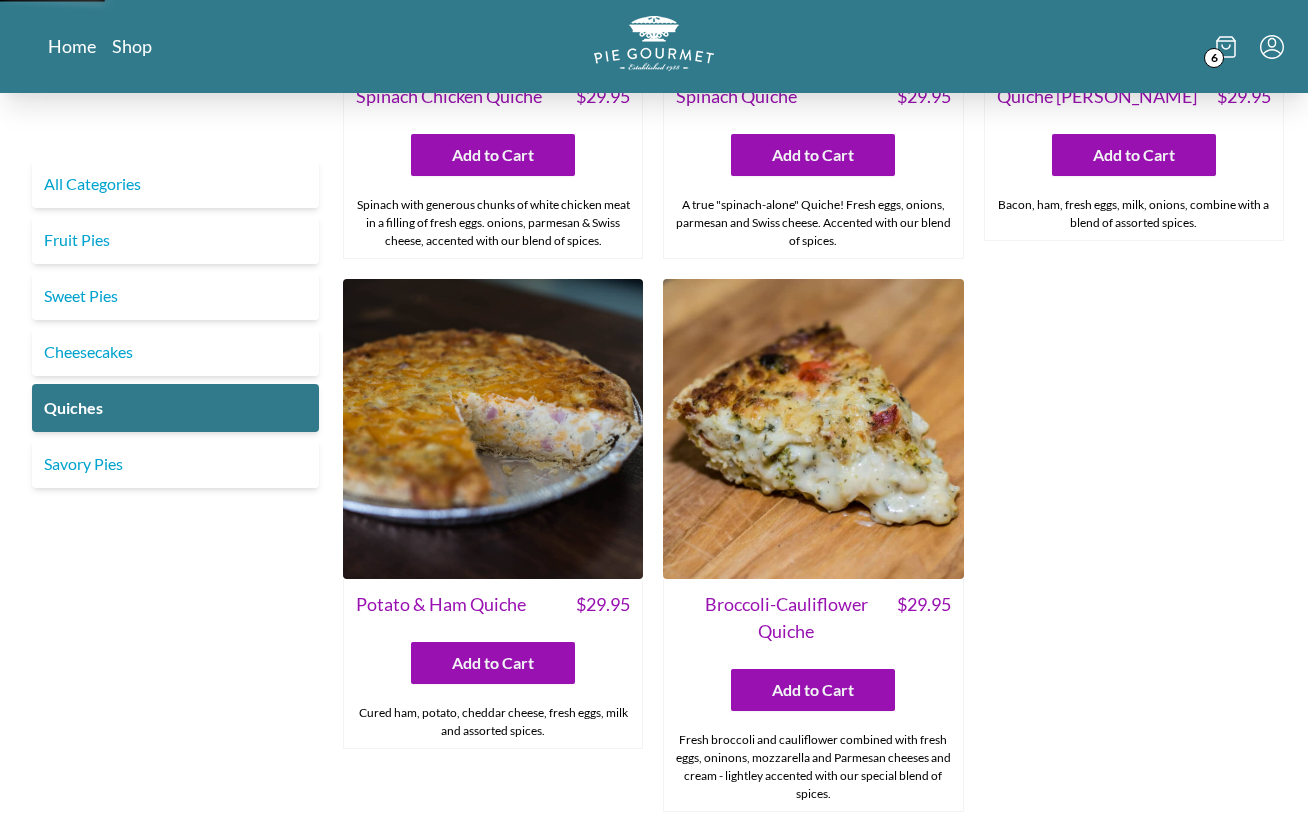 scroll, scrollTop: 873, scrollLeft: 0, axis: vertical 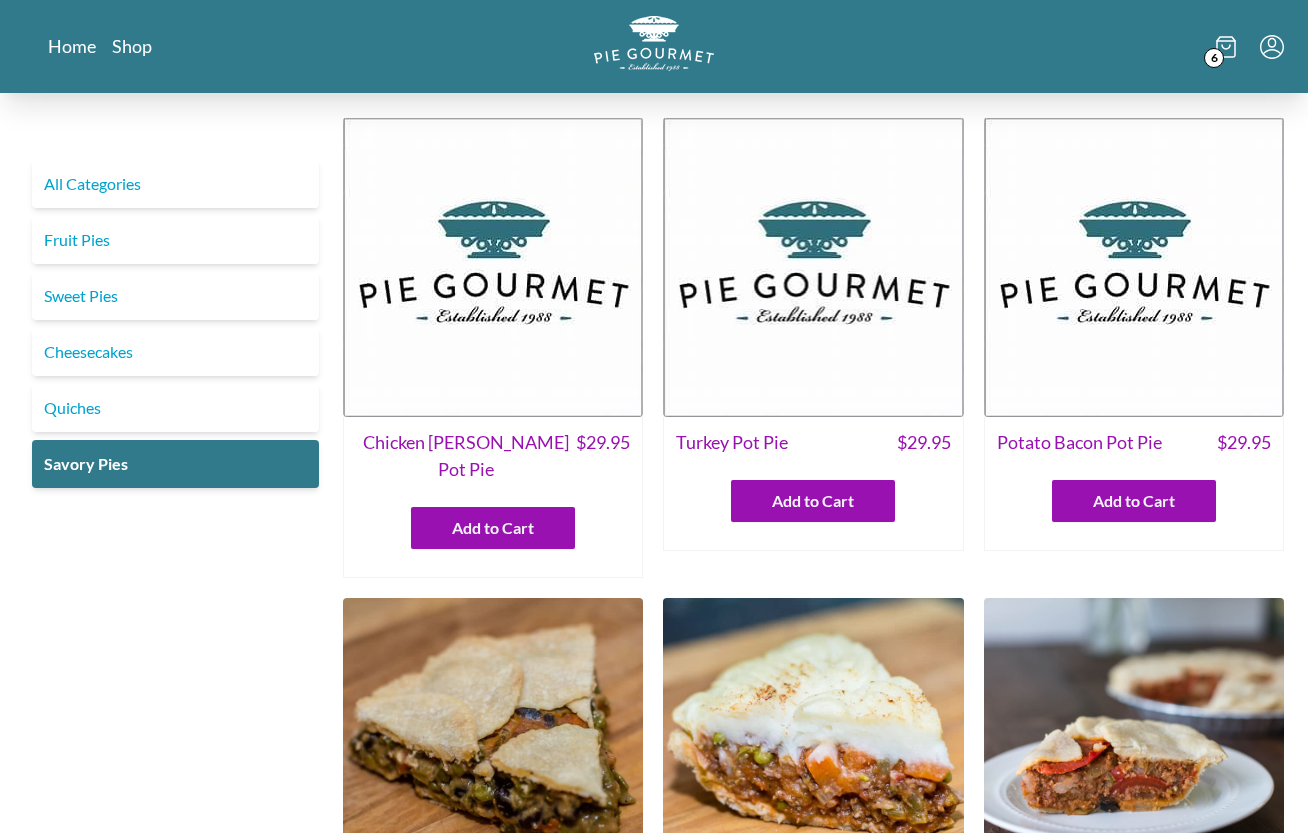 click on "Quiches" at bounding box center (175, 408) 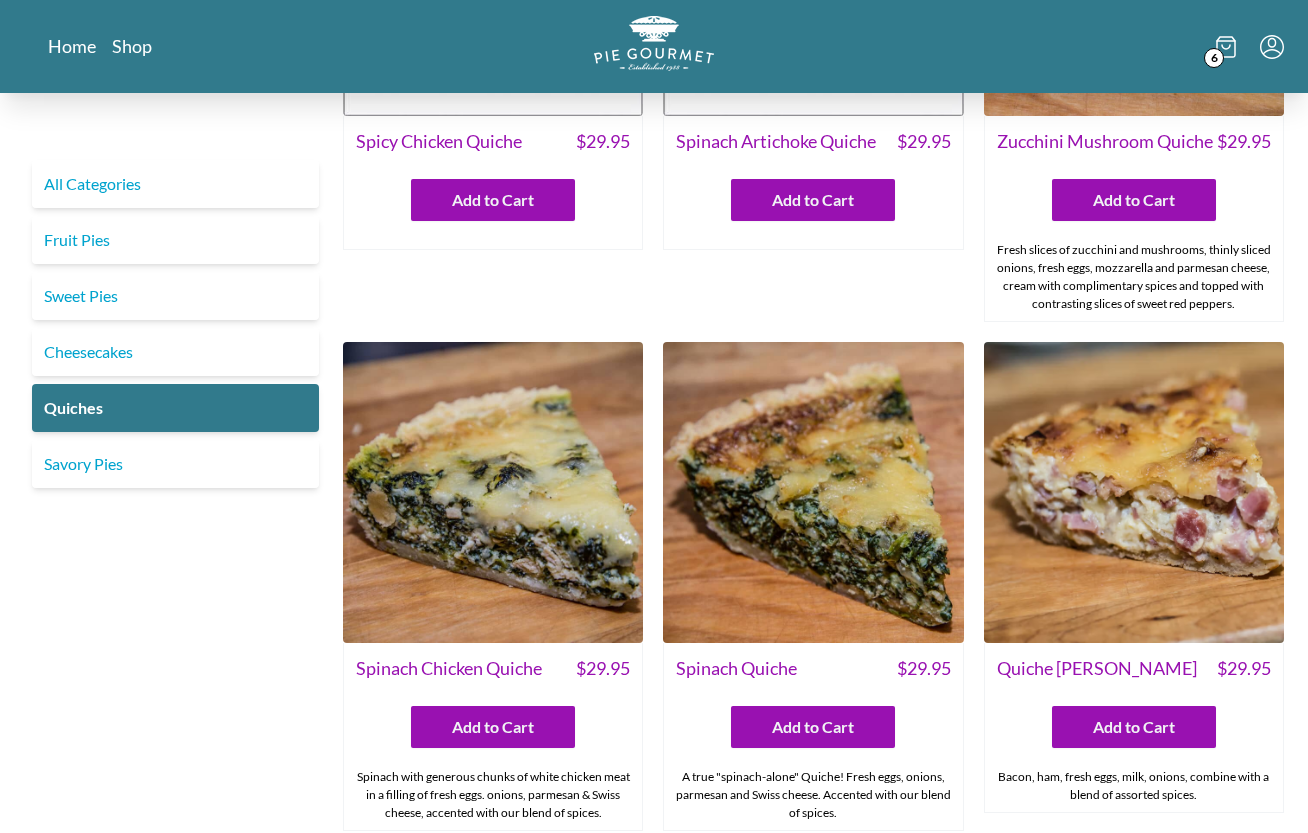 scroll, scrollTop: 302, scrollLeft: 0, axis: vertical 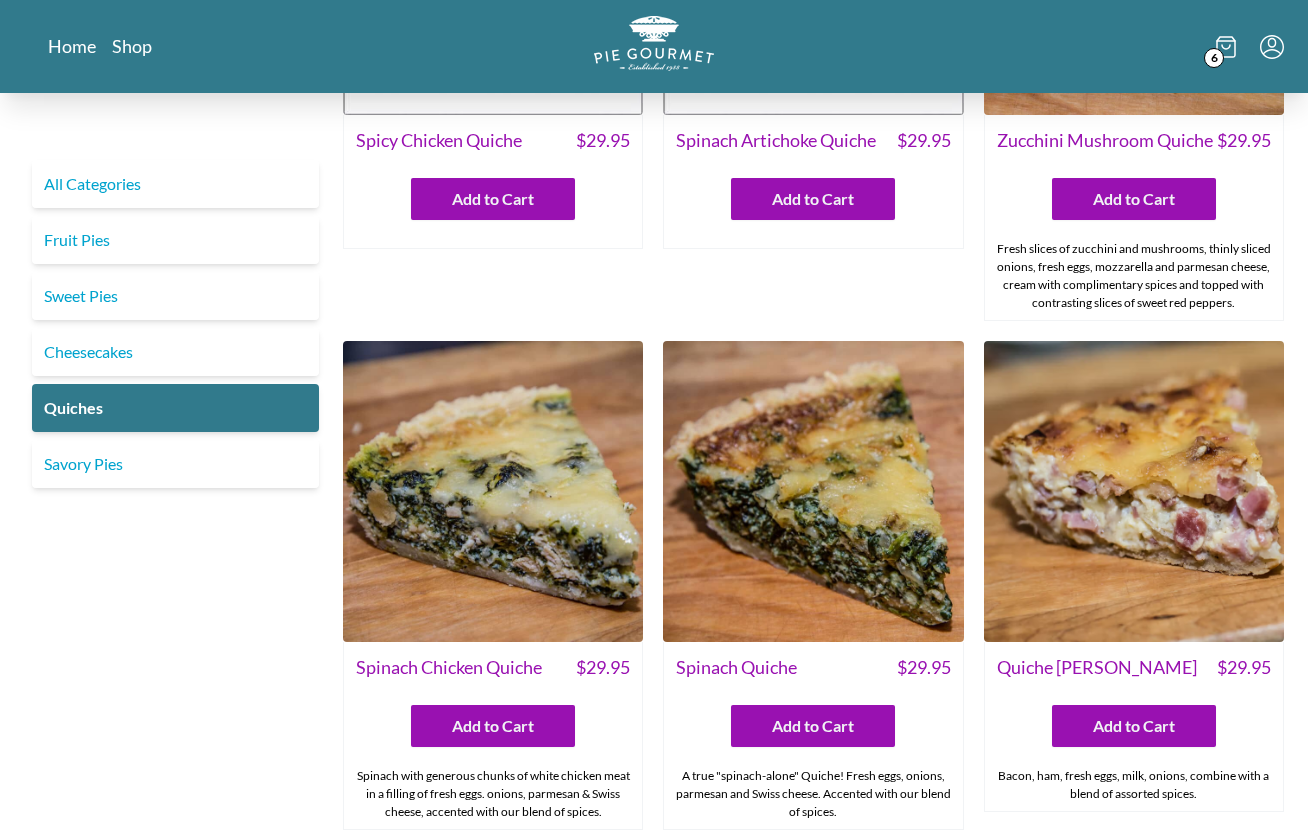 click at bounding box center (493, 491) 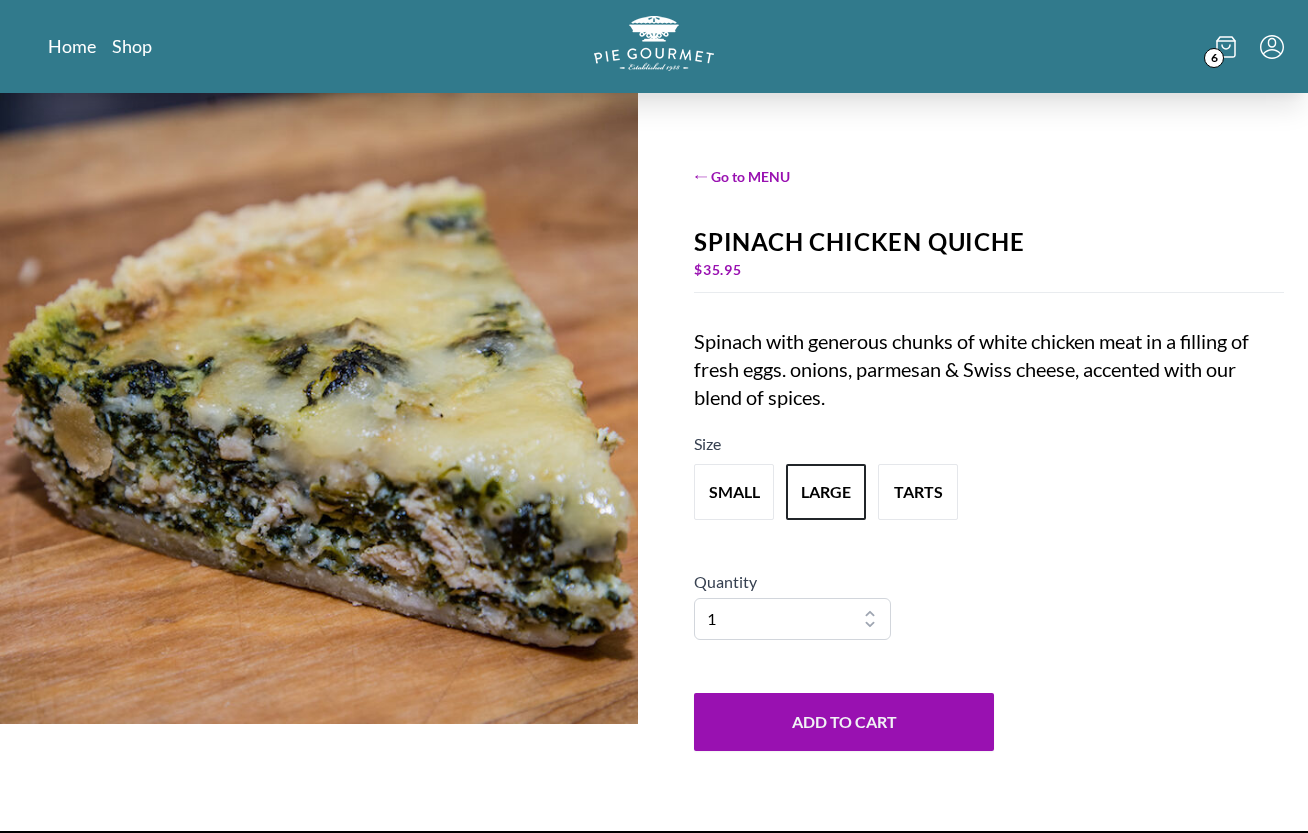 scroll, scrollTop: 0, scrollLeft: 0, axis: both 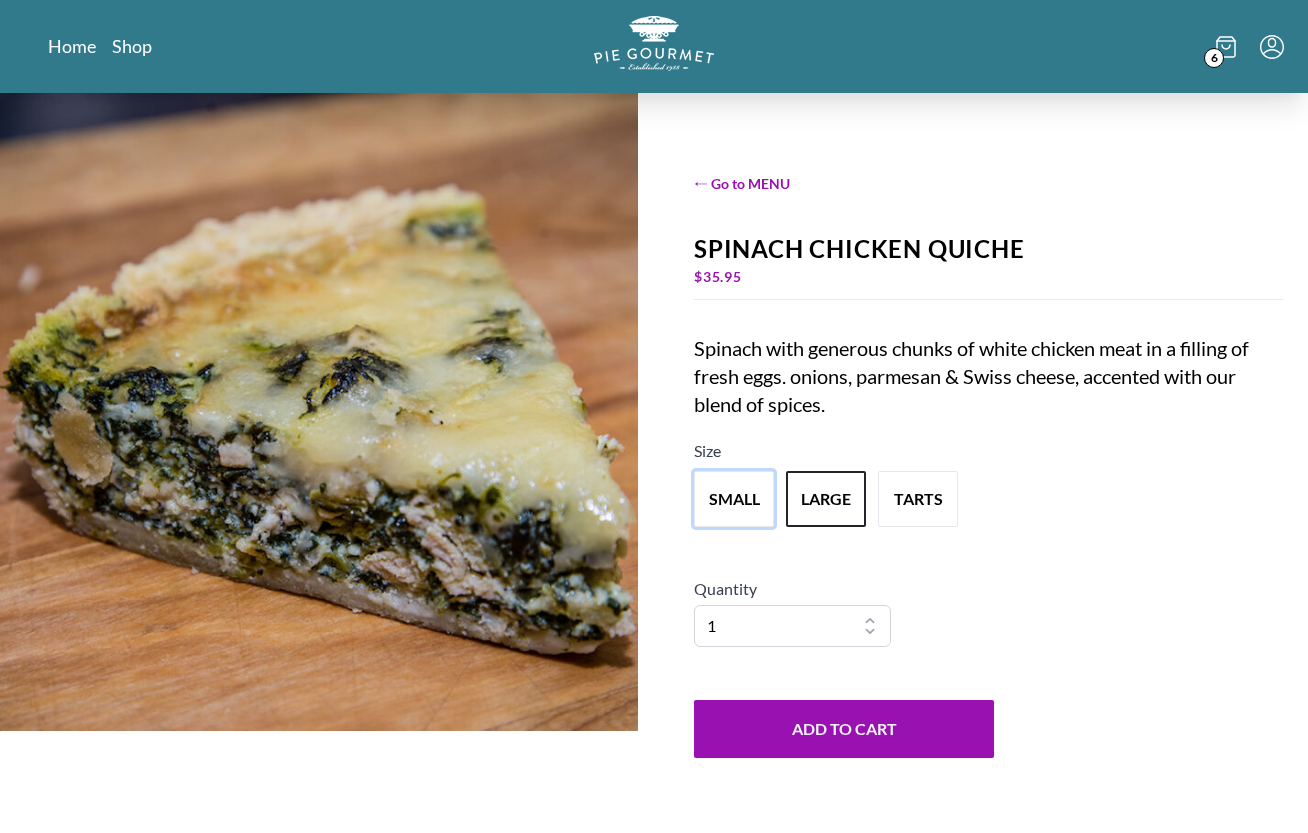 click on "small" at bounding box center [734, 499] 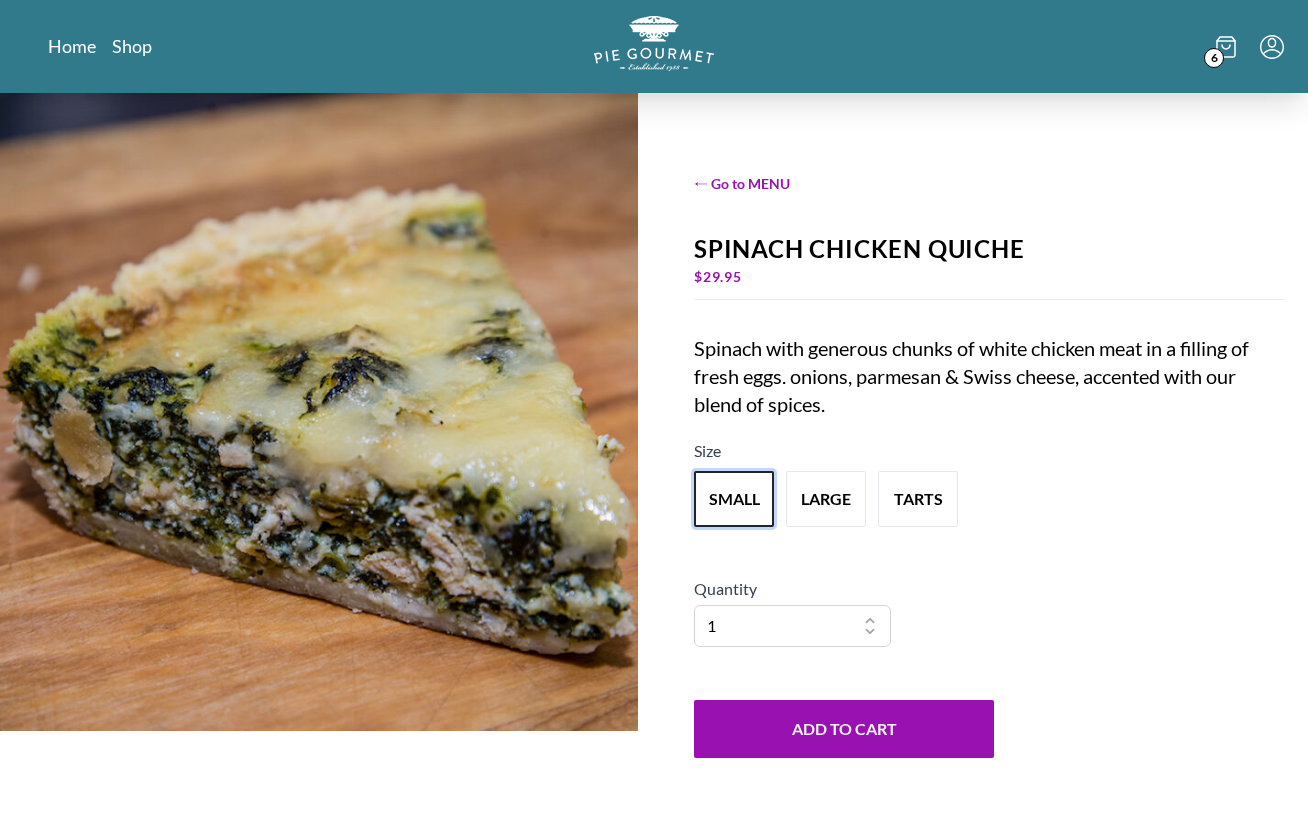 scroll, scrollTop: 51, scrollLeft: 0, axis: vertical 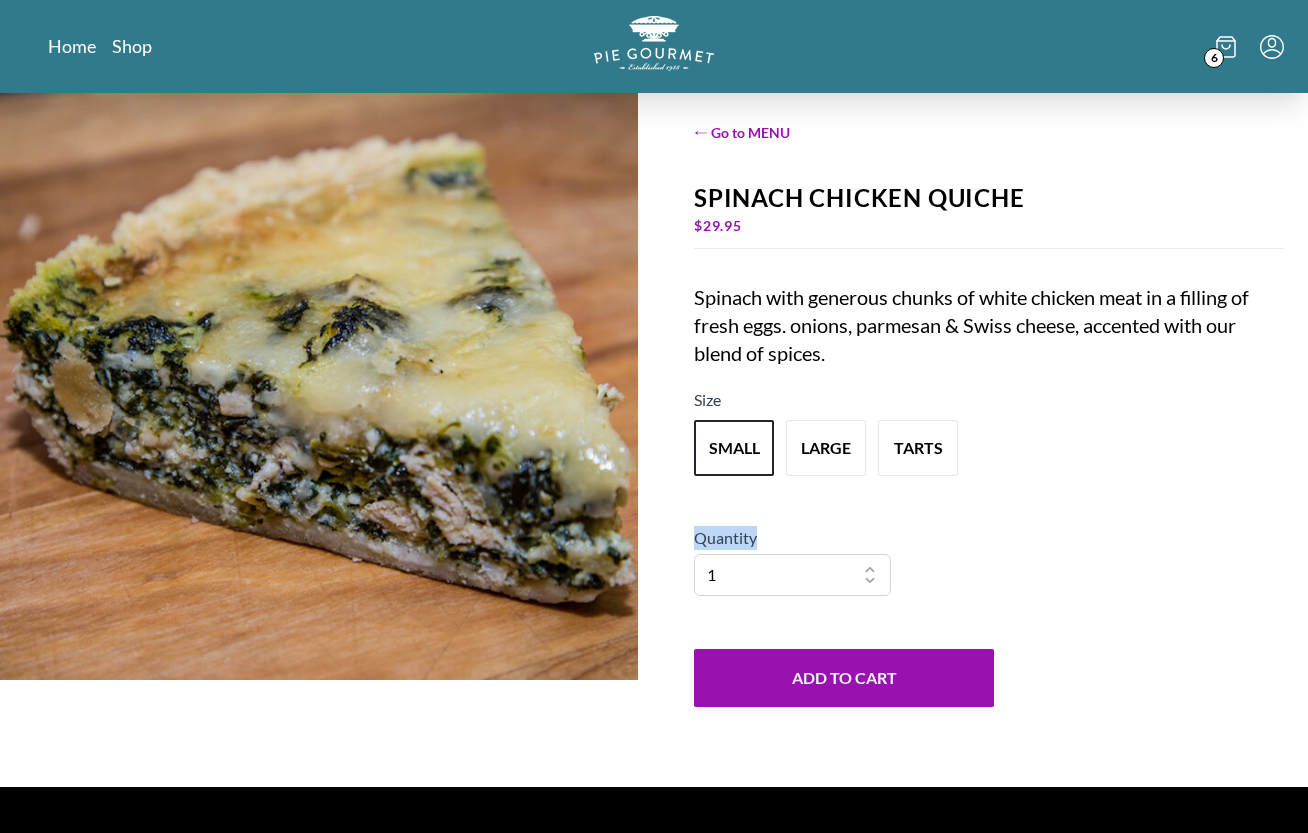 click on "← Go to MENU Spinach Chicken Quiche $ 29.95 Spinach with generous chunks of white chicken meat in a filling of fresh eggs. onions, parmesan & Swiss cheese, accented with our blend of spices. Size small large tarts Quantity 1 2 3 4 5 6 7 8 9 10 Add to Cart" at bounding box center (989, 414) 